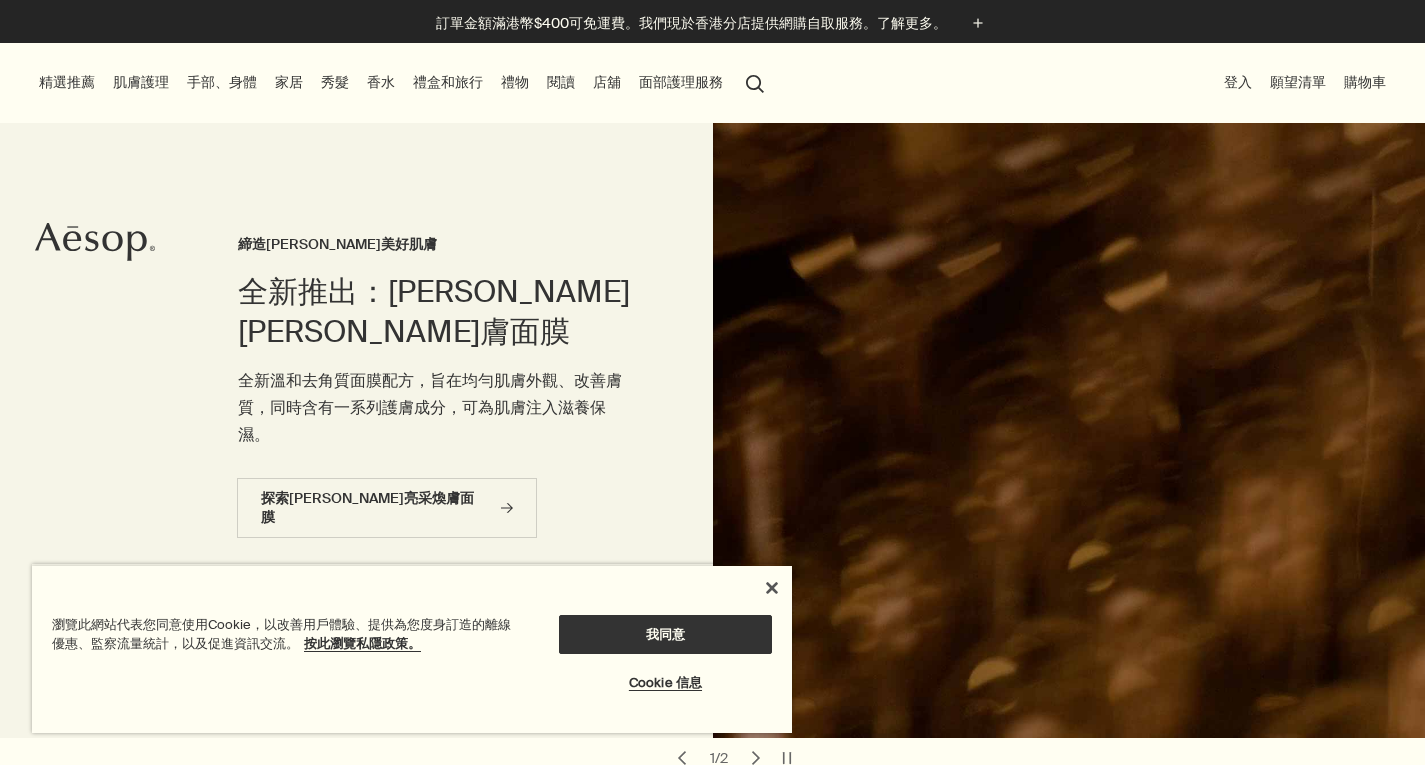 scroll, scrollTop: 0, scrollLeft: 0, axis: both 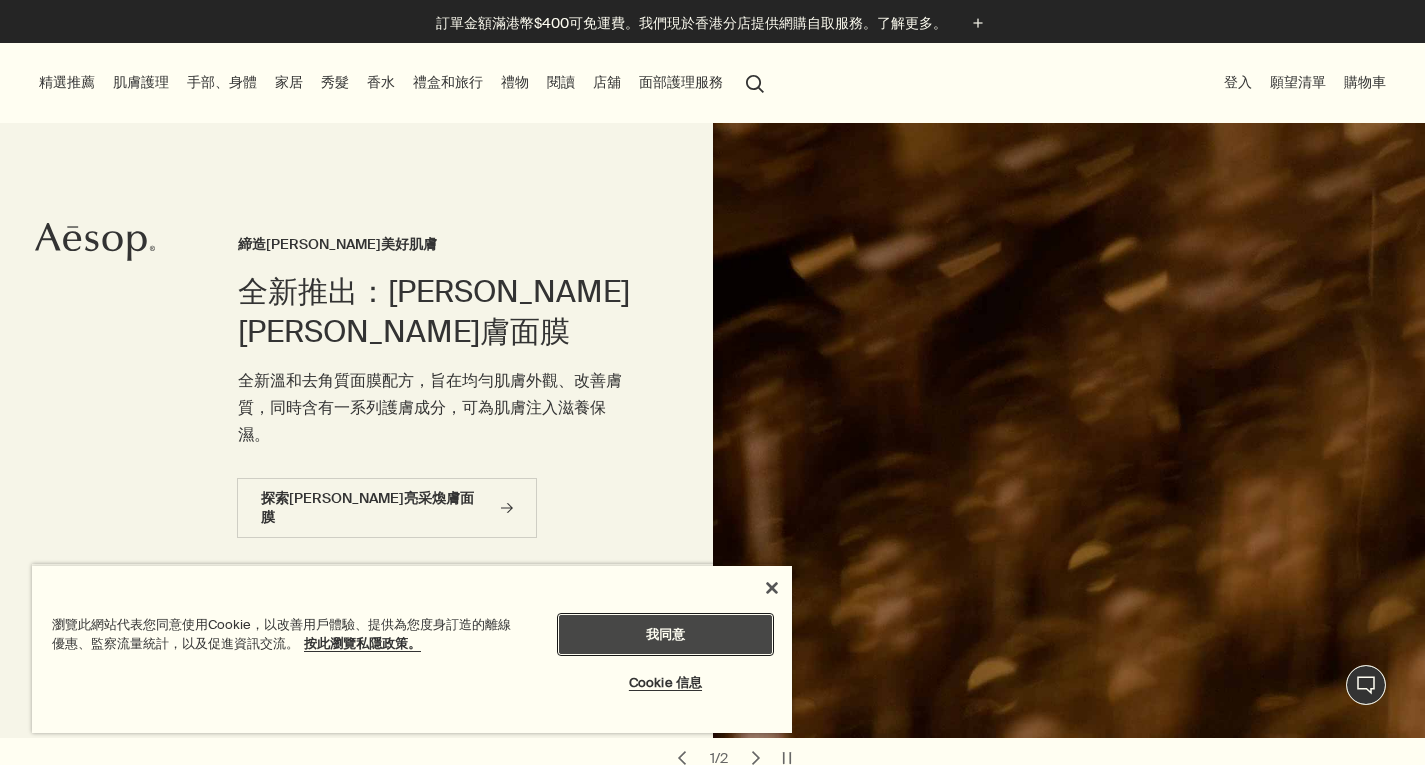 click on "我同意" at bounding box center (665, 634) 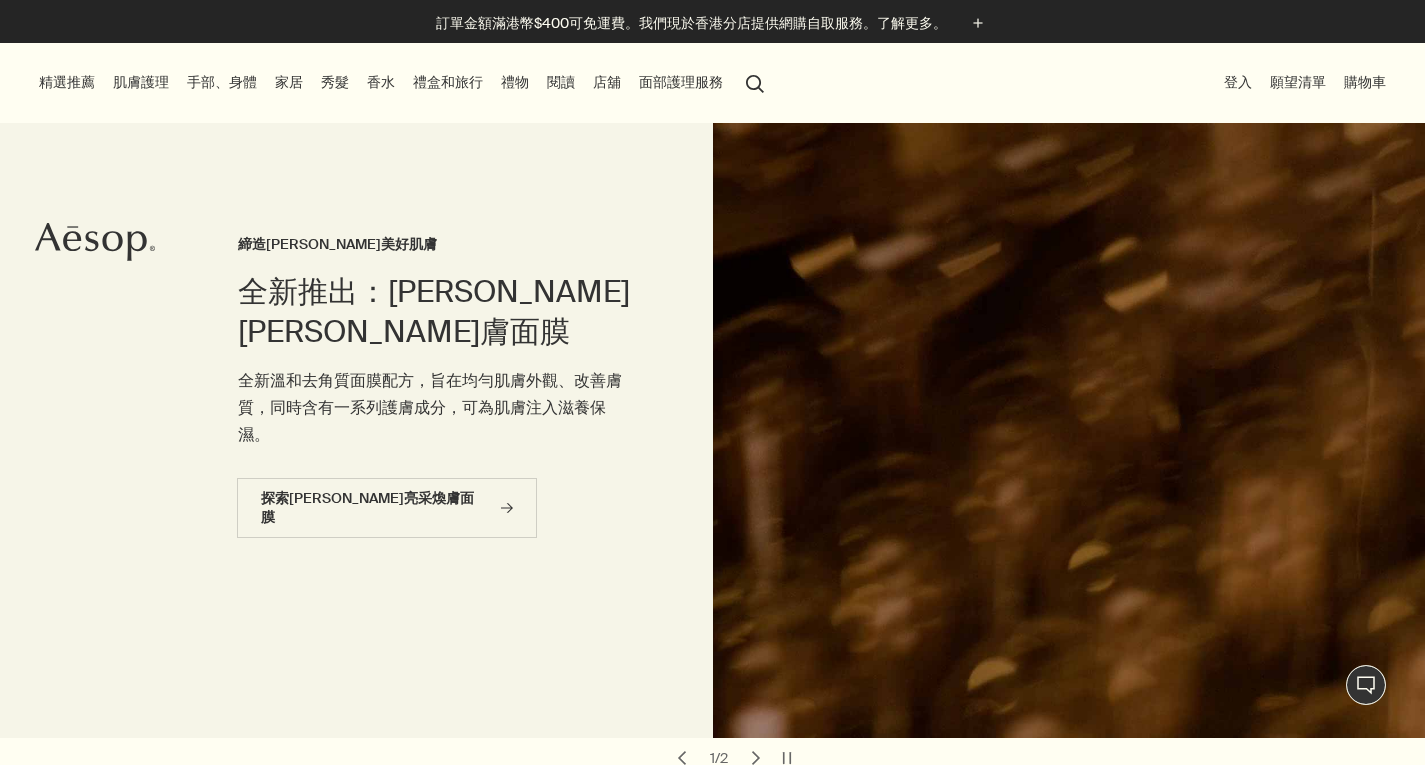click on "肌膚護理" at bounding box center (141, 82) 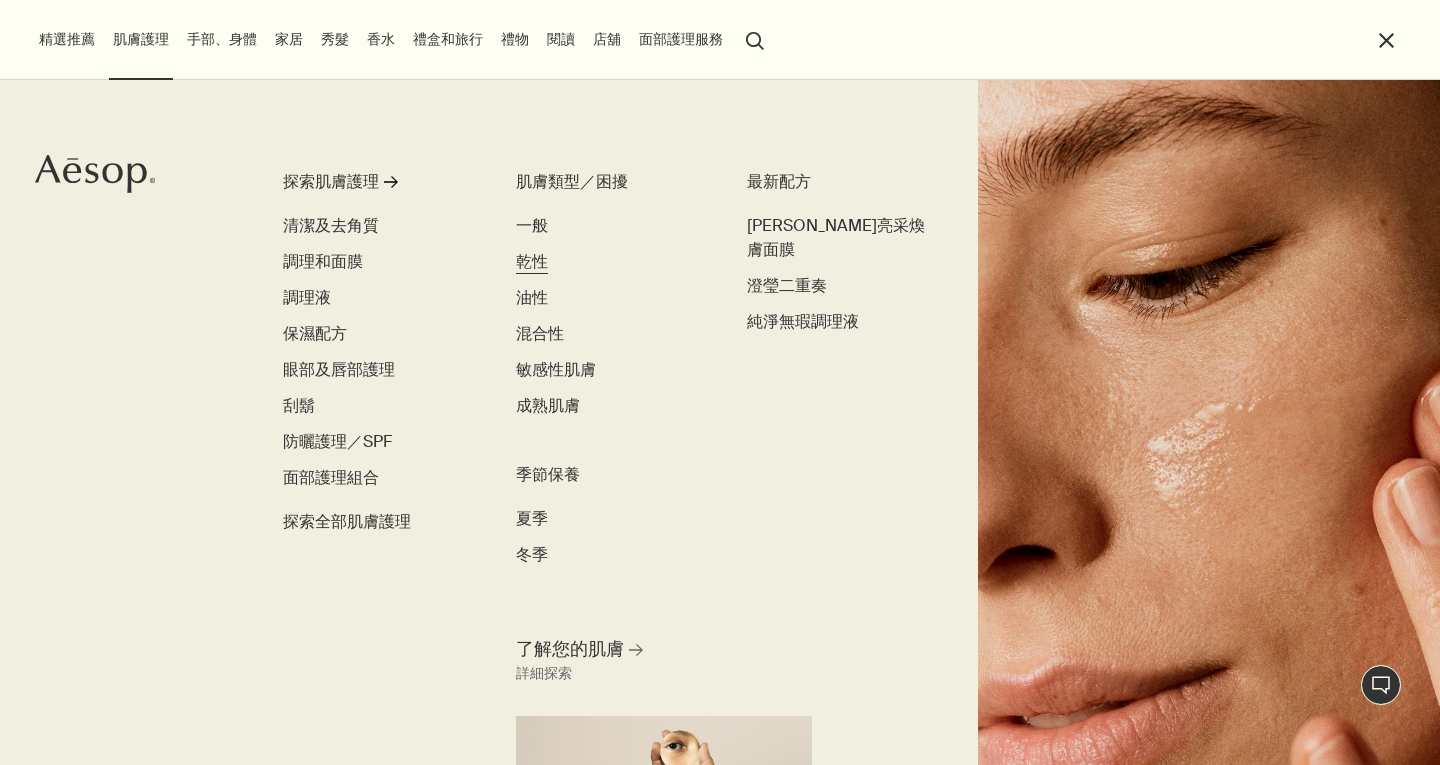 click on "乾性" at bounding box center [532, 261] 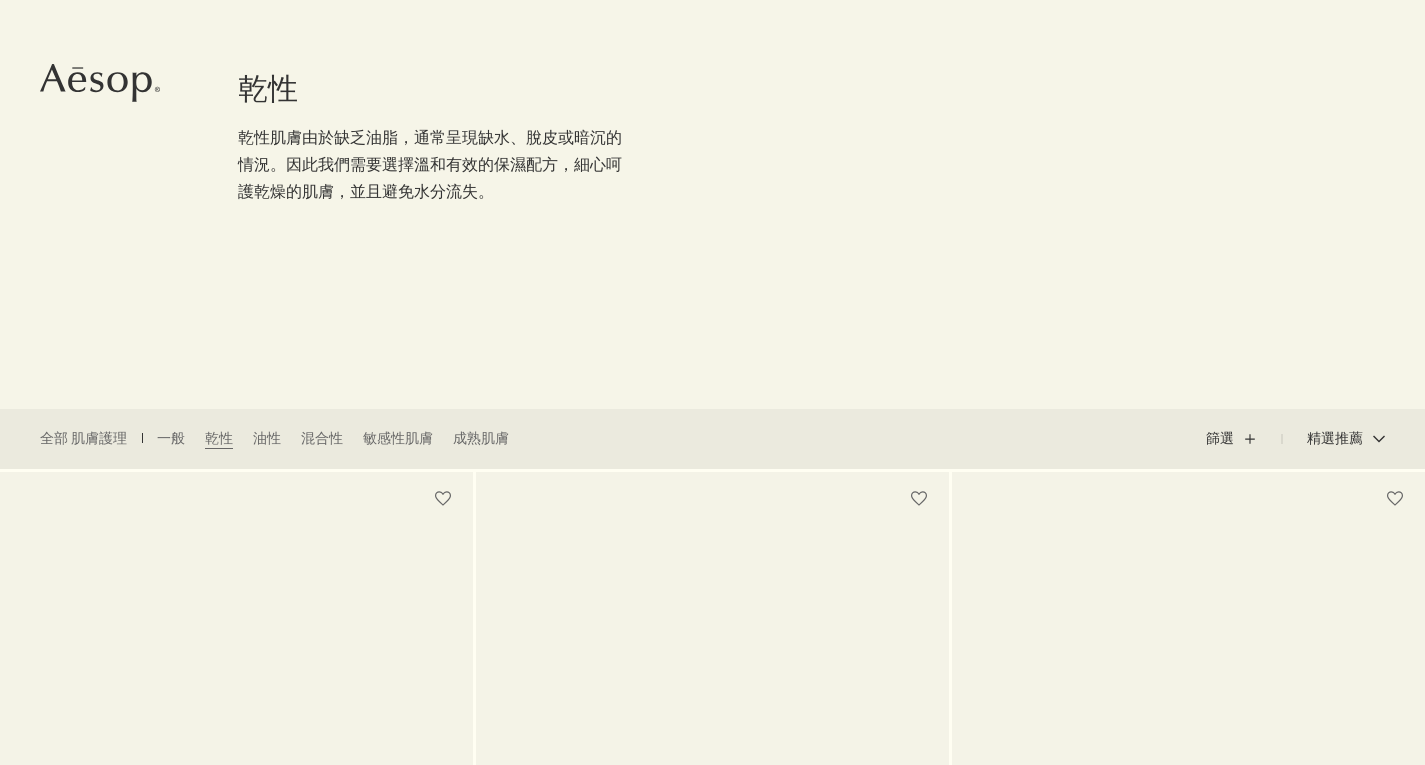 scroll, scrollTop: 0, scrollLeft: 0, axis: both 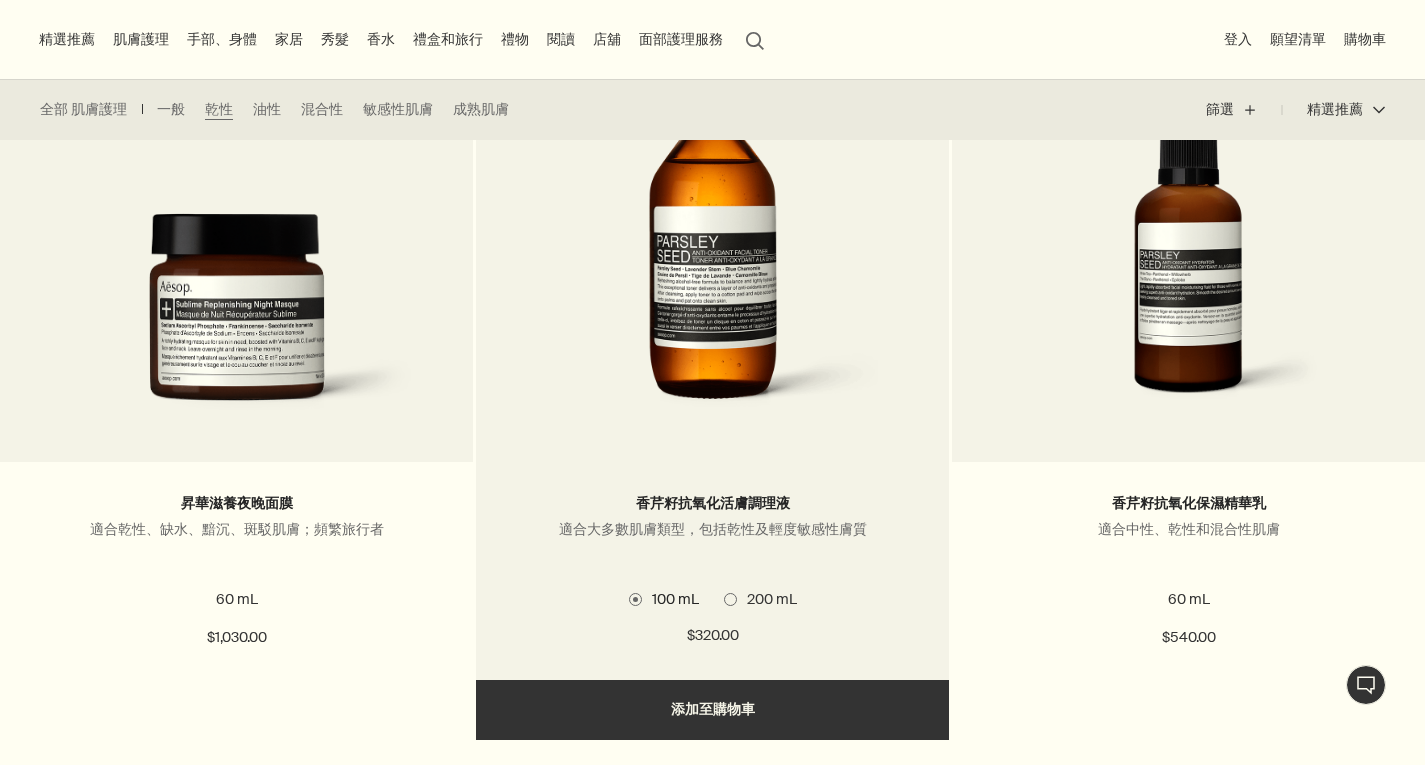 click at bounding box center (730, 599) 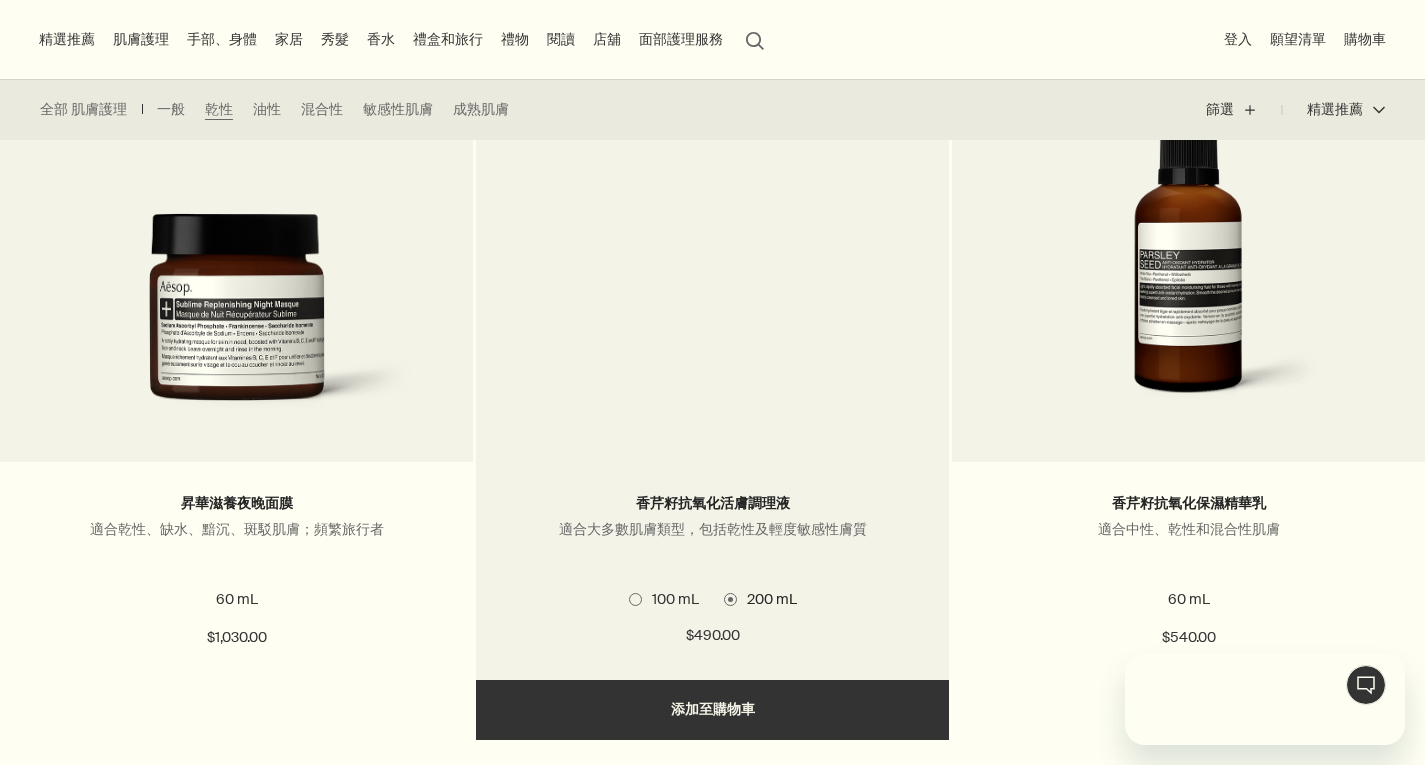 scroll, scrollTop: 0, scrollLeft: 0, axis: both 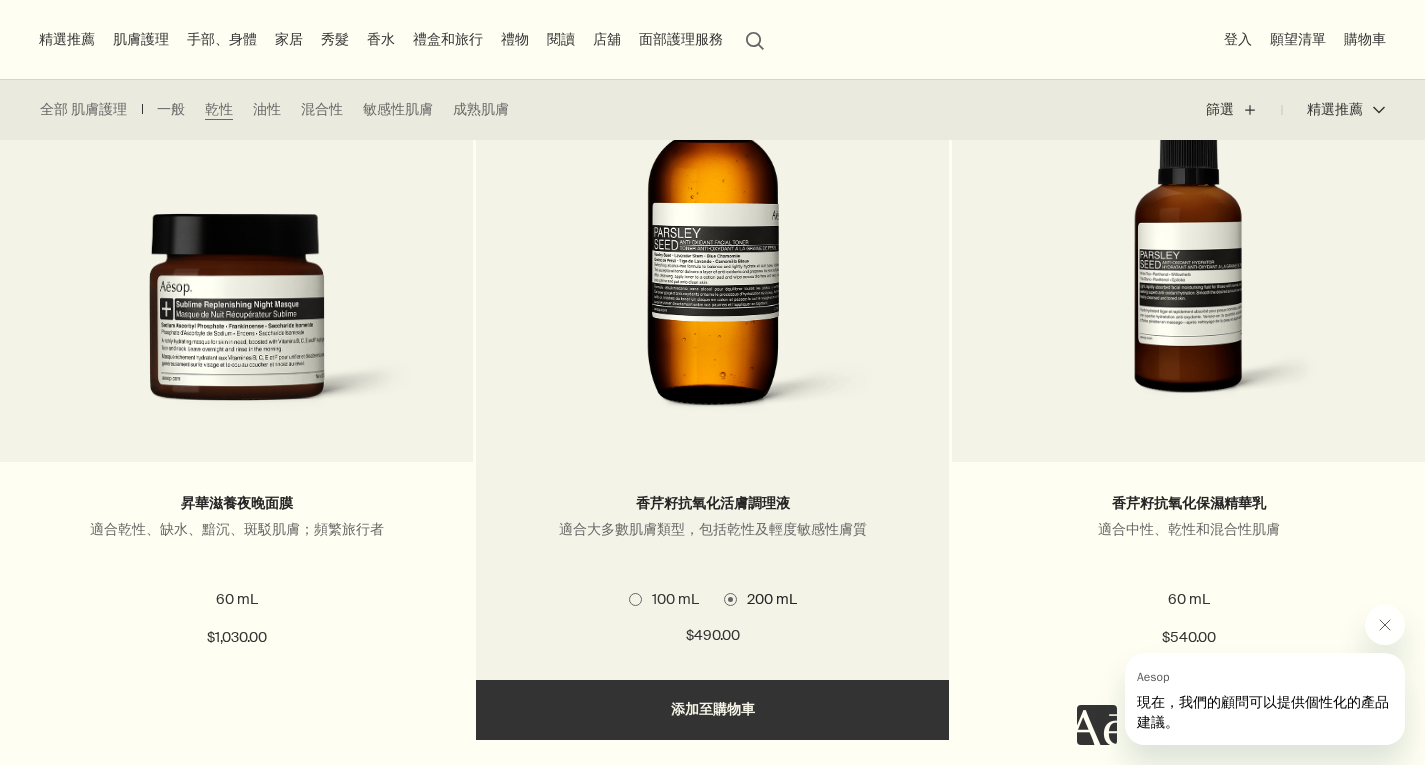 click at bounding box center (635, 599) 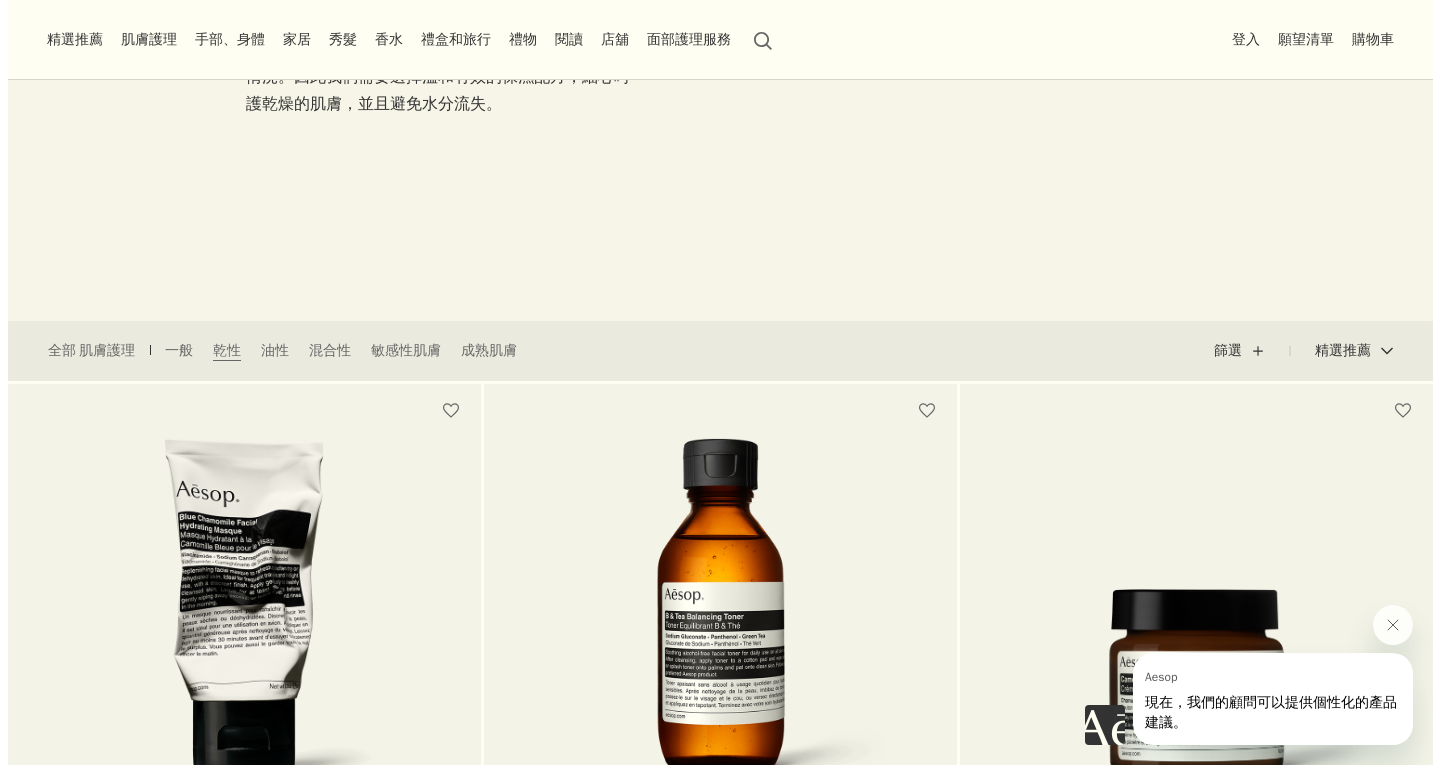 scroll, scrollTop: 0, scrollLeft: 0, axis: both 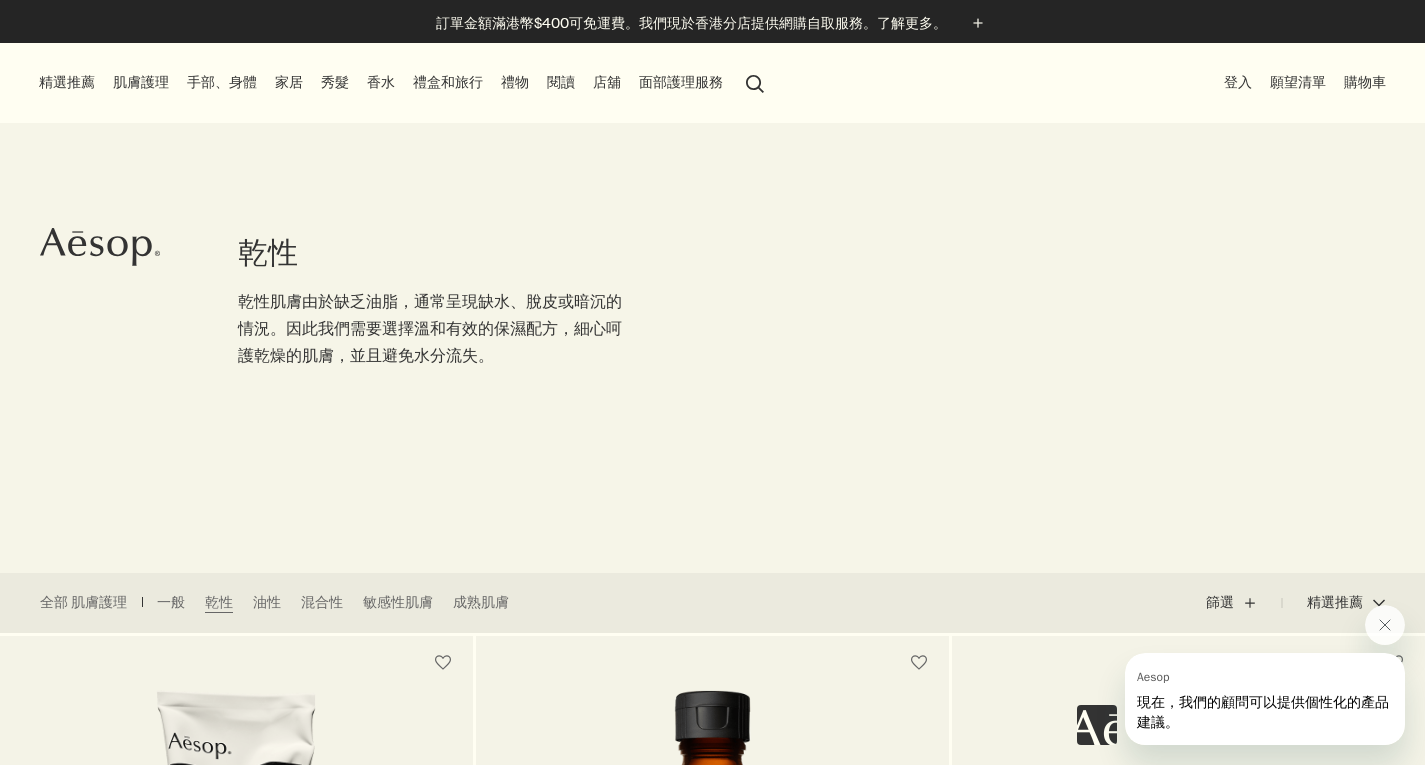 click on "肌膚護理" at bounding box center [141, 82] 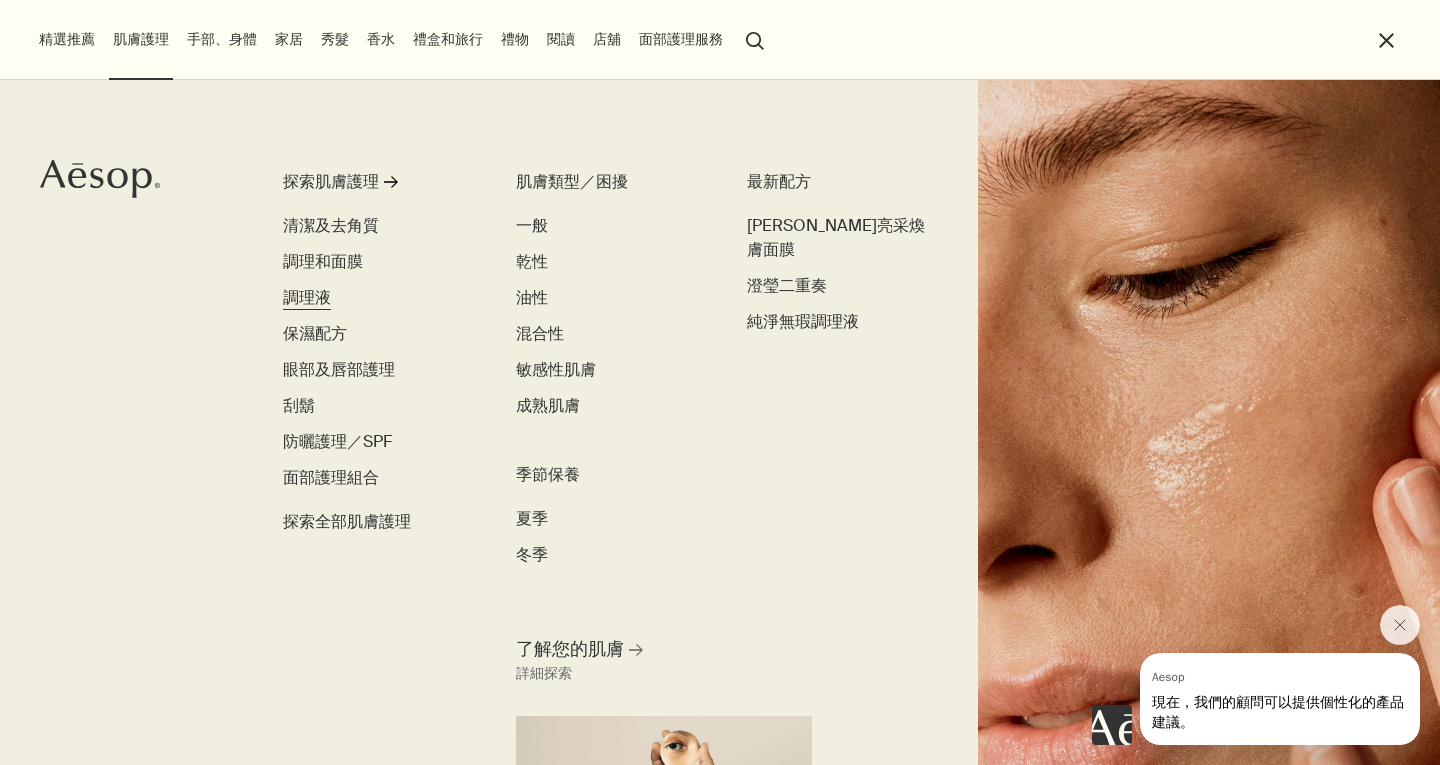 click on "調理液" at bounding box center (307, 297) 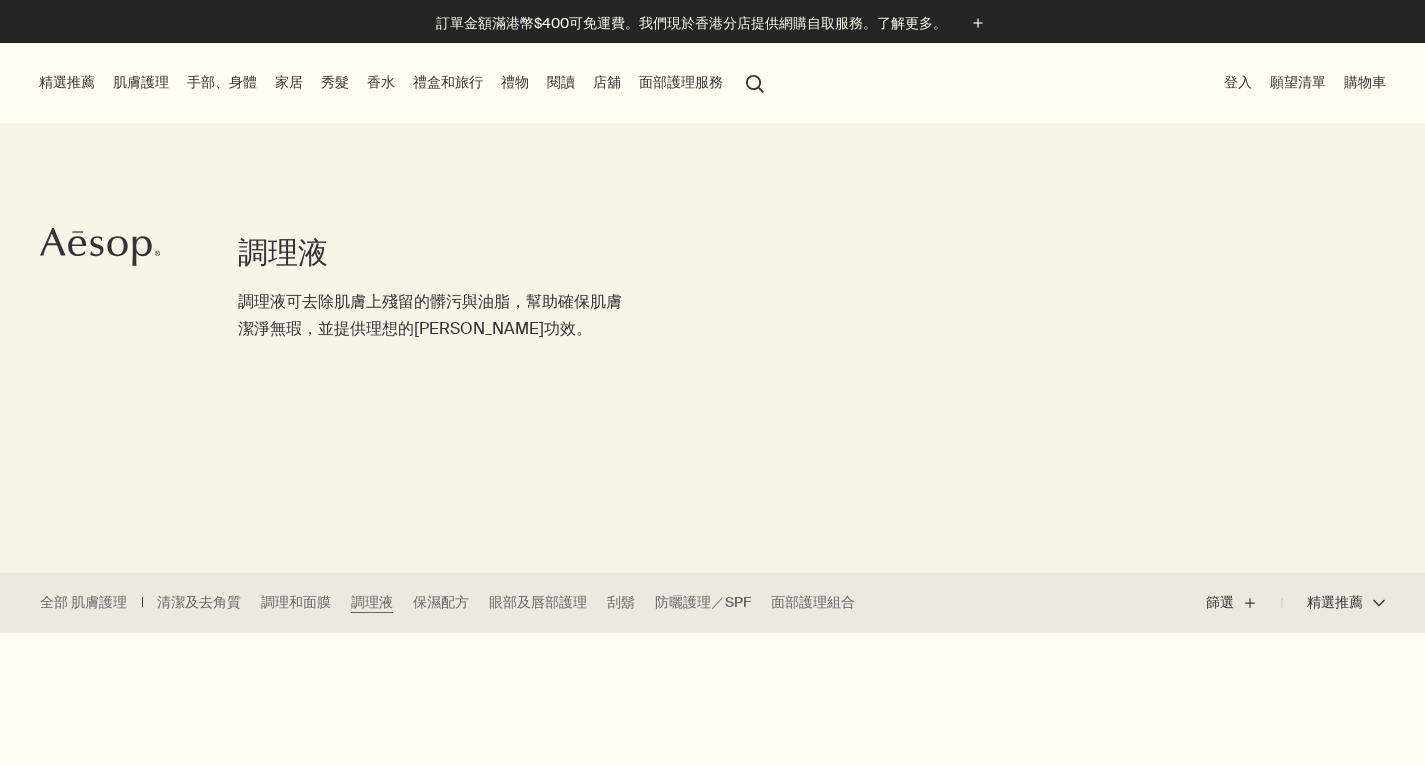 scroll, scrollTop: 0, scrollLeft: 0, axis: both 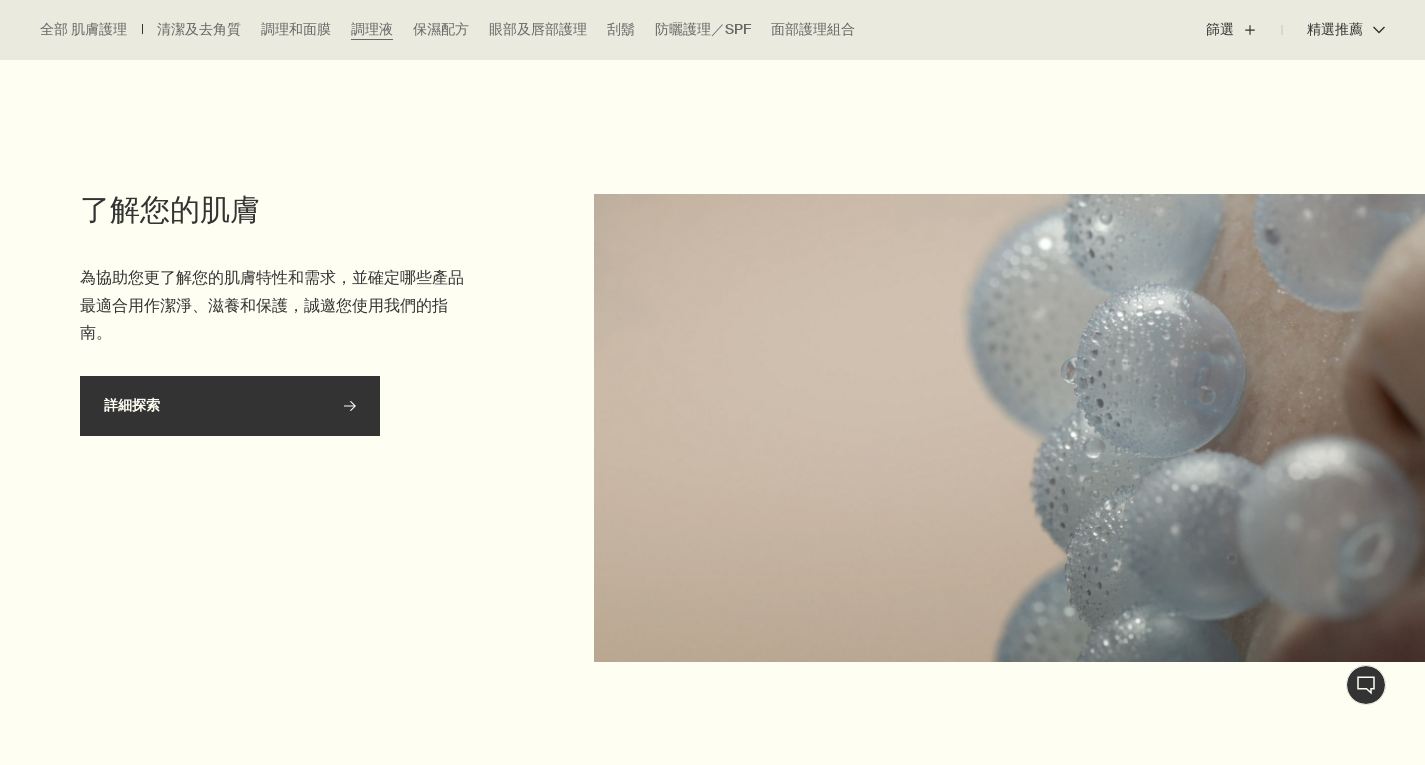 click on "詳細探索   rightArrow" at bounding box center (230, 406) 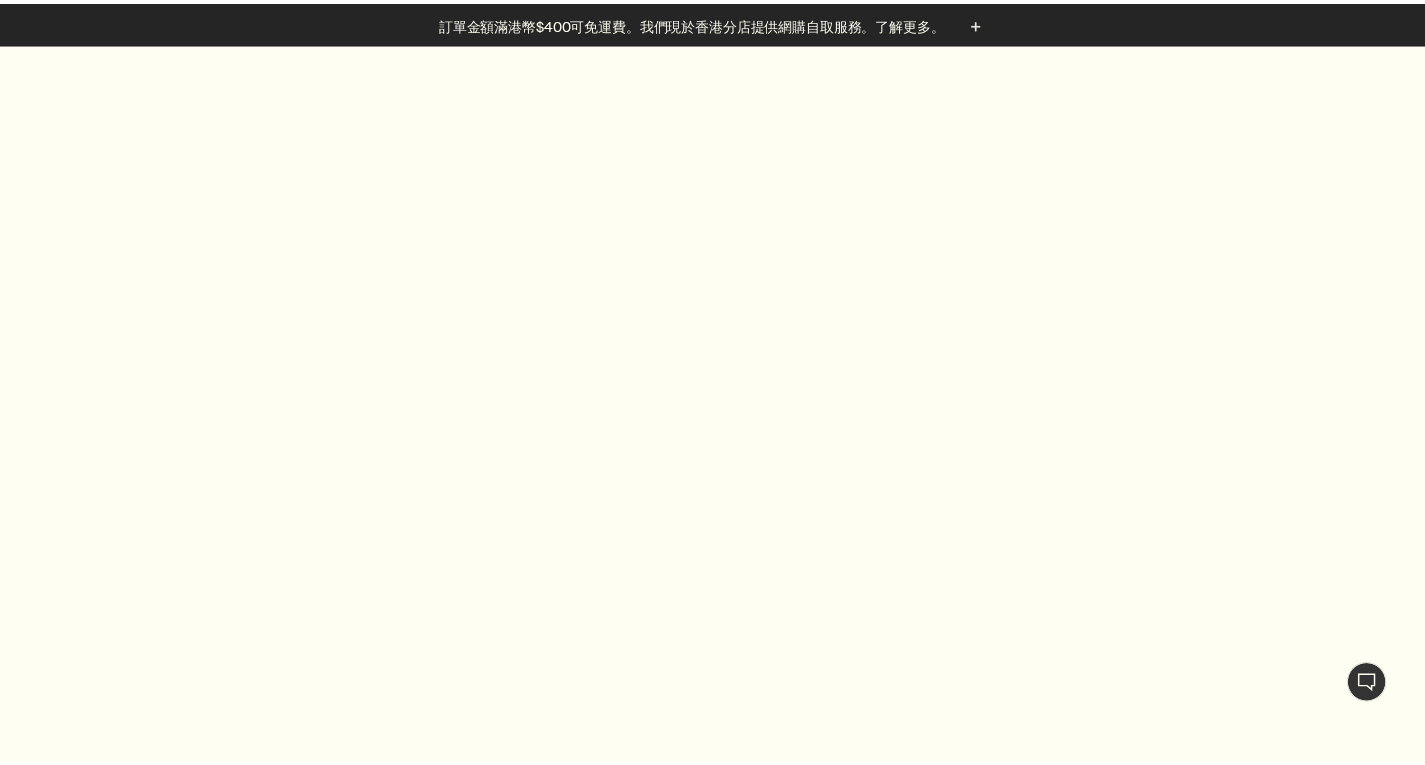 scroll, scrollTop: 0, scrollLeft: 0, axis: both 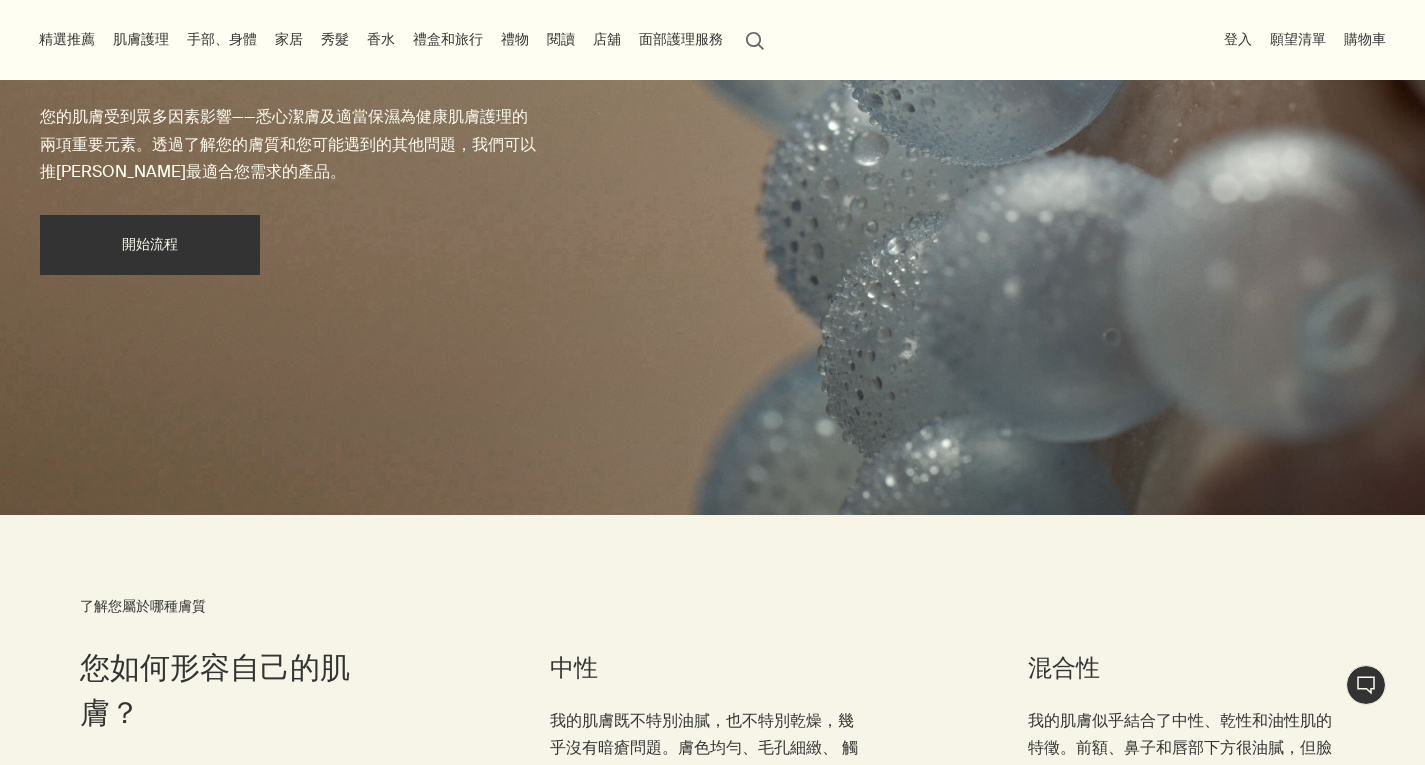 click on "開始流程" at bounding box center (150, 245) 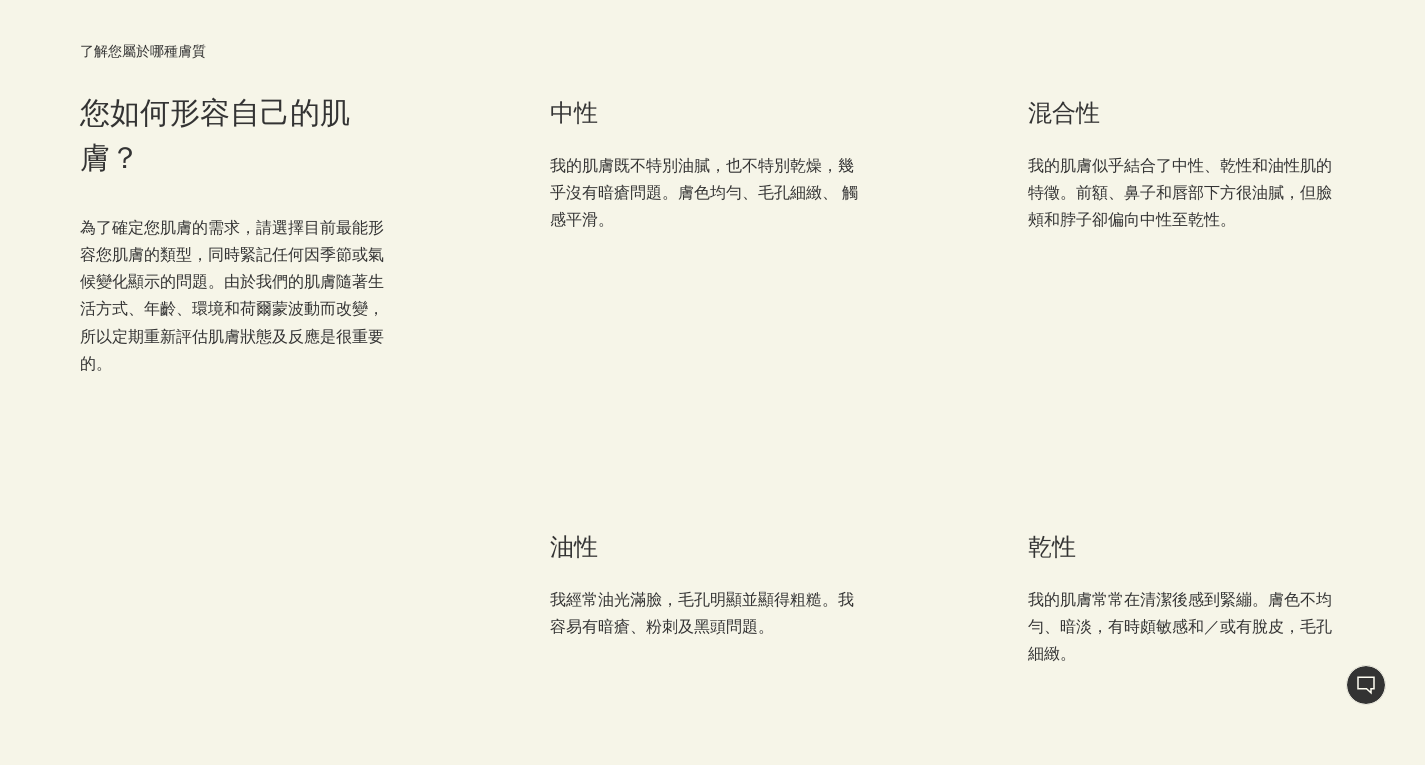 scroll, scrollTop: 895, scrollLeft: 0, axis: vertical 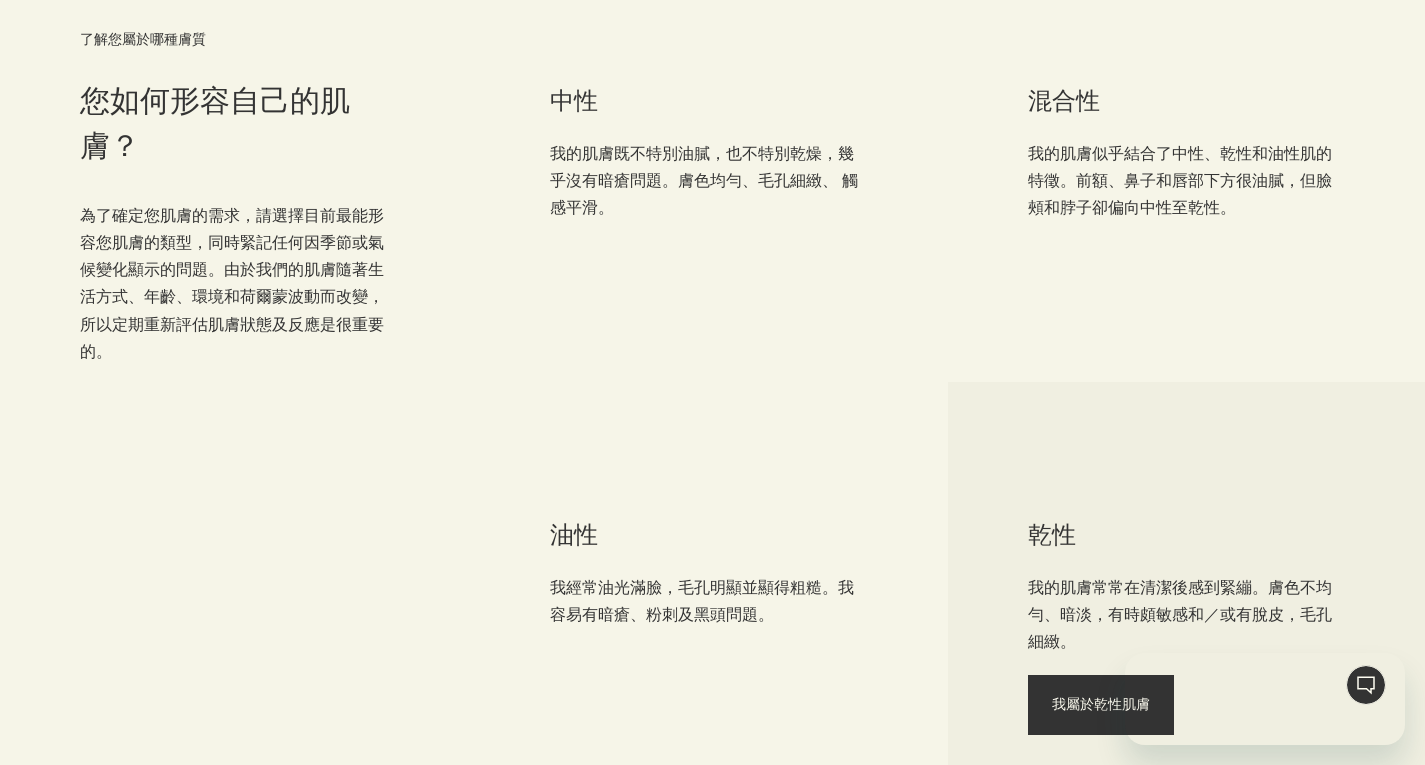 click at bounding box center [1241, 699] 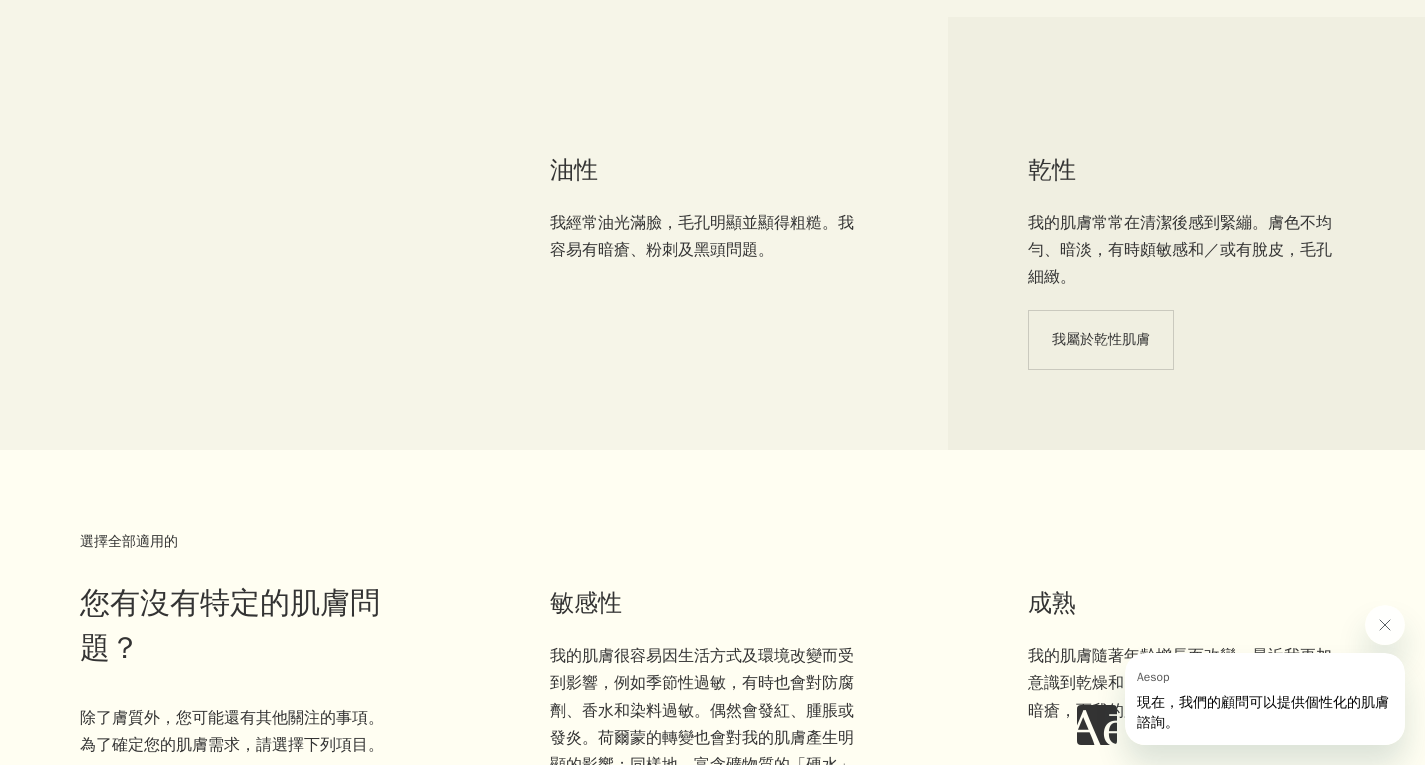 scroll, scrollTop: 1263, scrollLeft: 0, axis: vertical 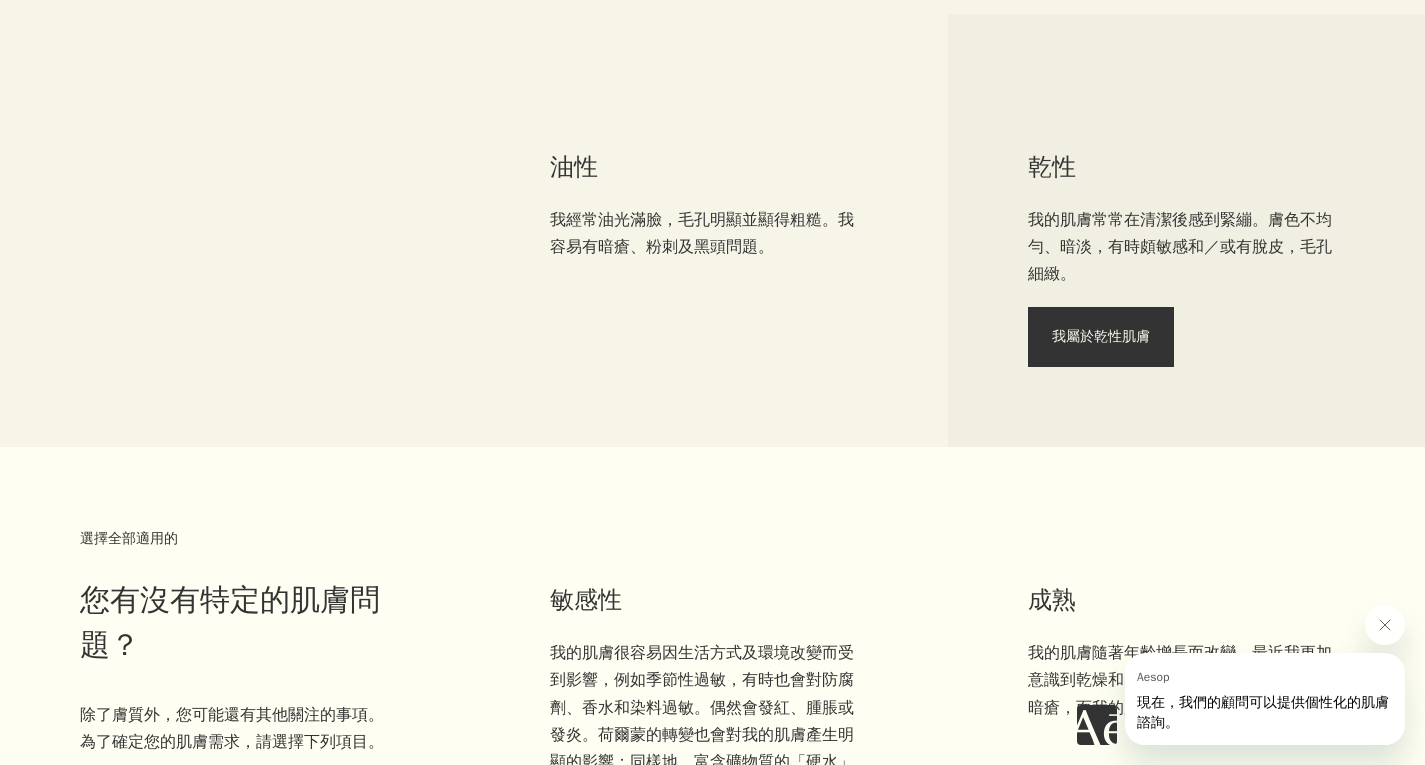 click on "我屬於乾性肌膚" at bounding box center (1101, 337) 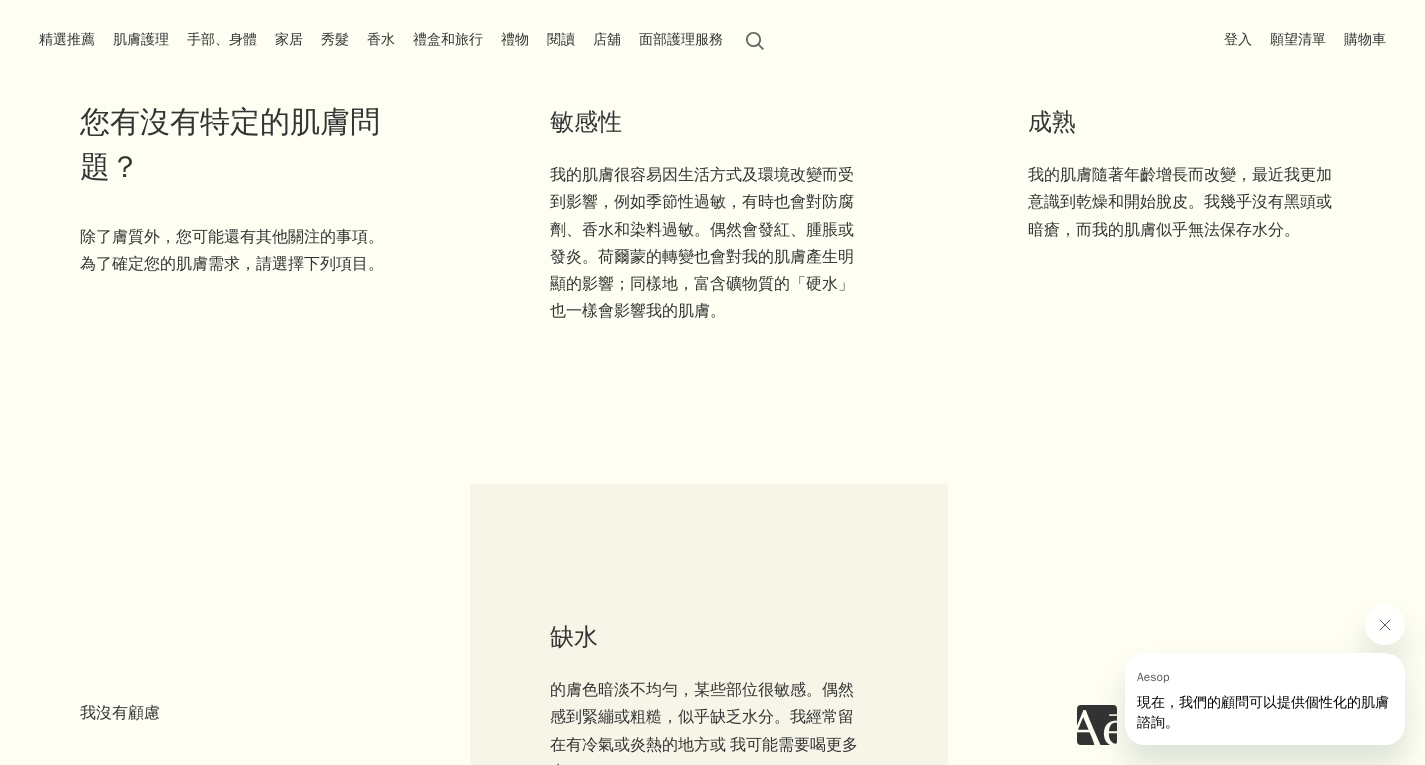 scroll, scrollTop: 1739, scrollLeft: 0, axis: vertical 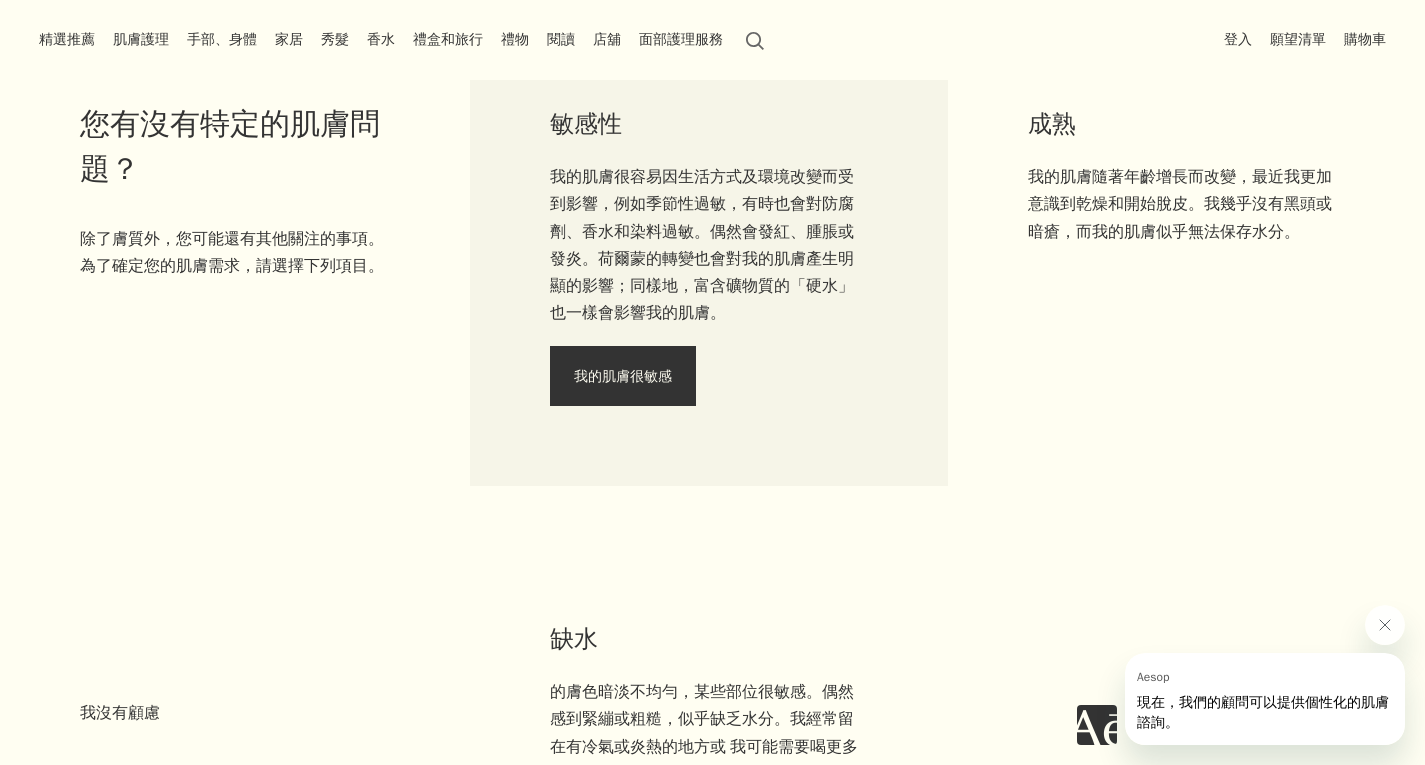 click on "我的肌膚很敏感" at bounding box center [623, 376] 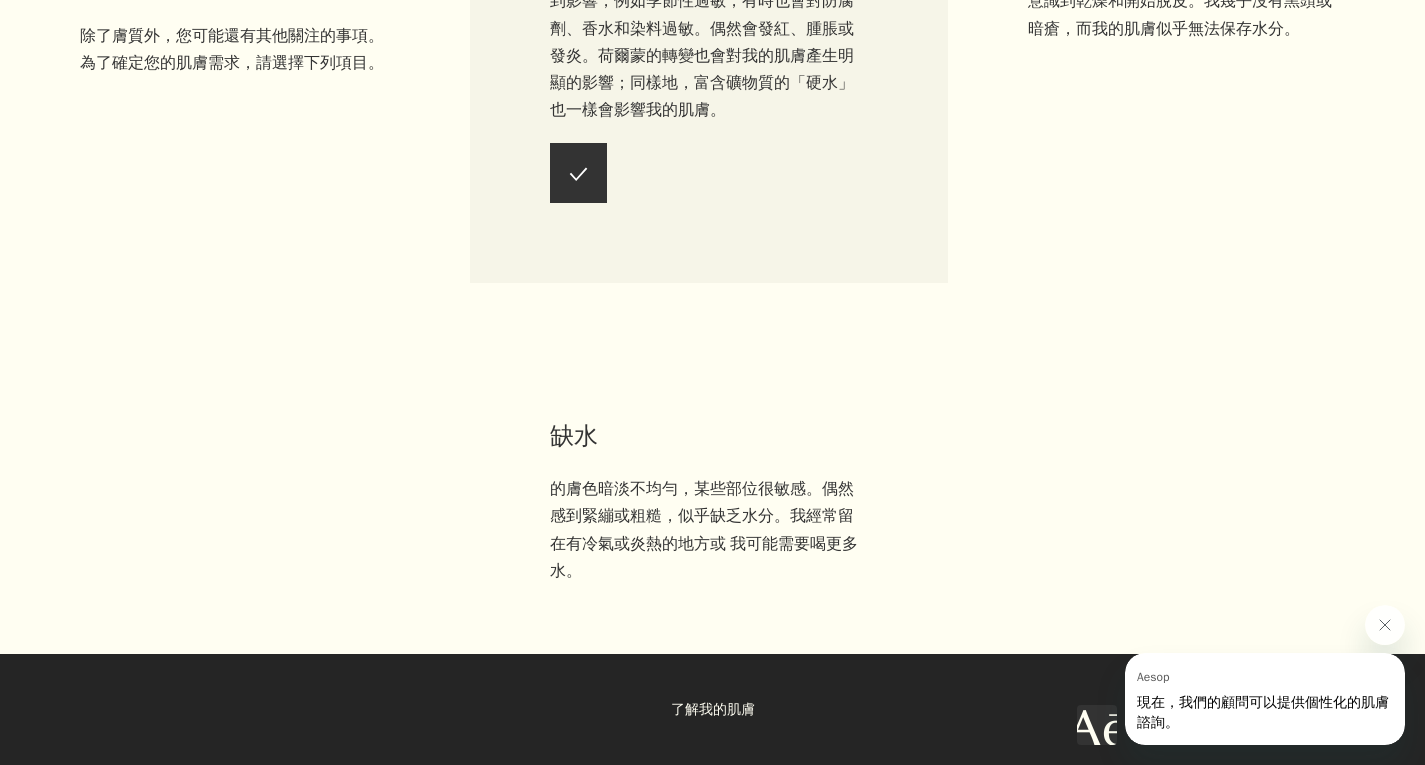 scroll, scrollTop: 1943, scrollLeft: 0, axis: vertical 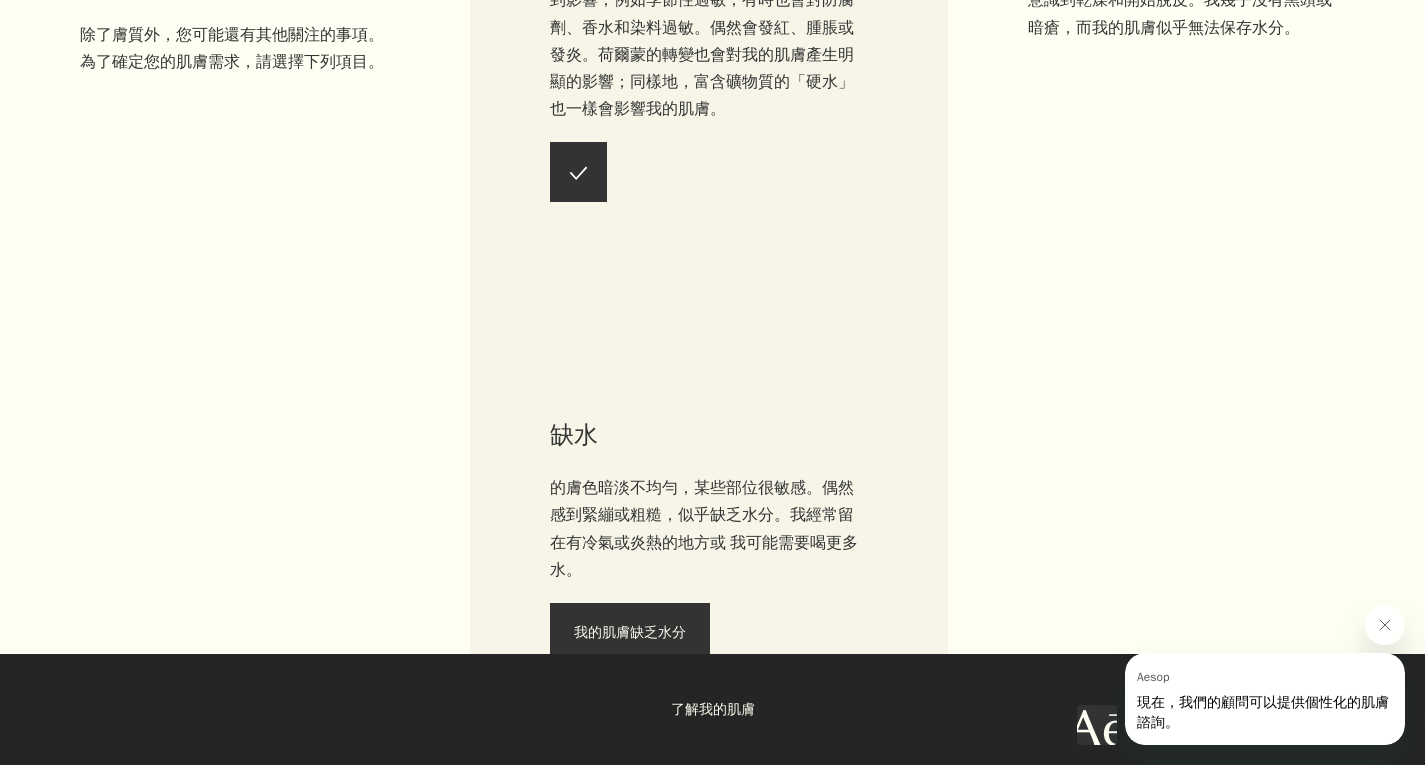 click on "我的肌膚缺乏水分" at bounding box center [630, 632] 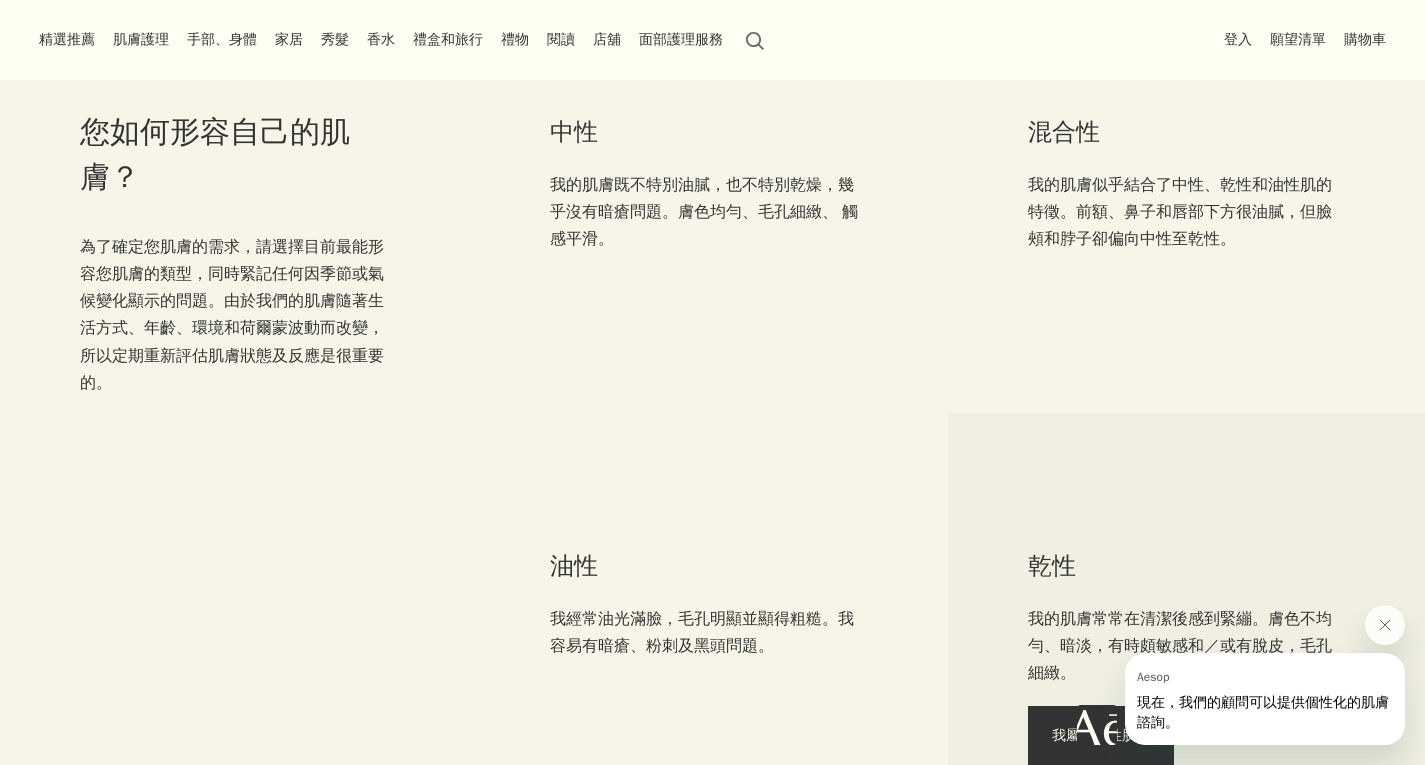 scroll, scrollTop: 863, scrollLeft: 0, axis: vertical 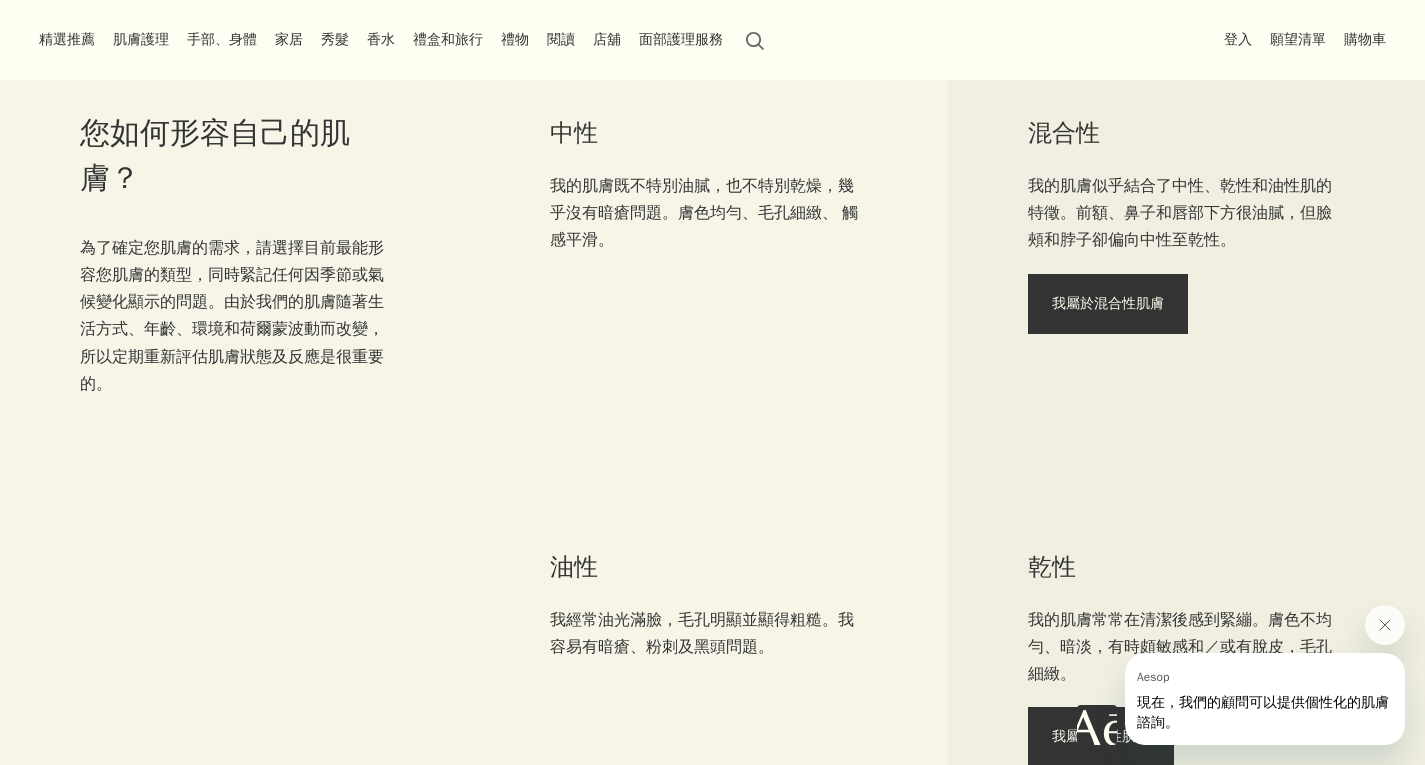 click on "我屬於混合性肌膚" at bounding box center (1108, 304) 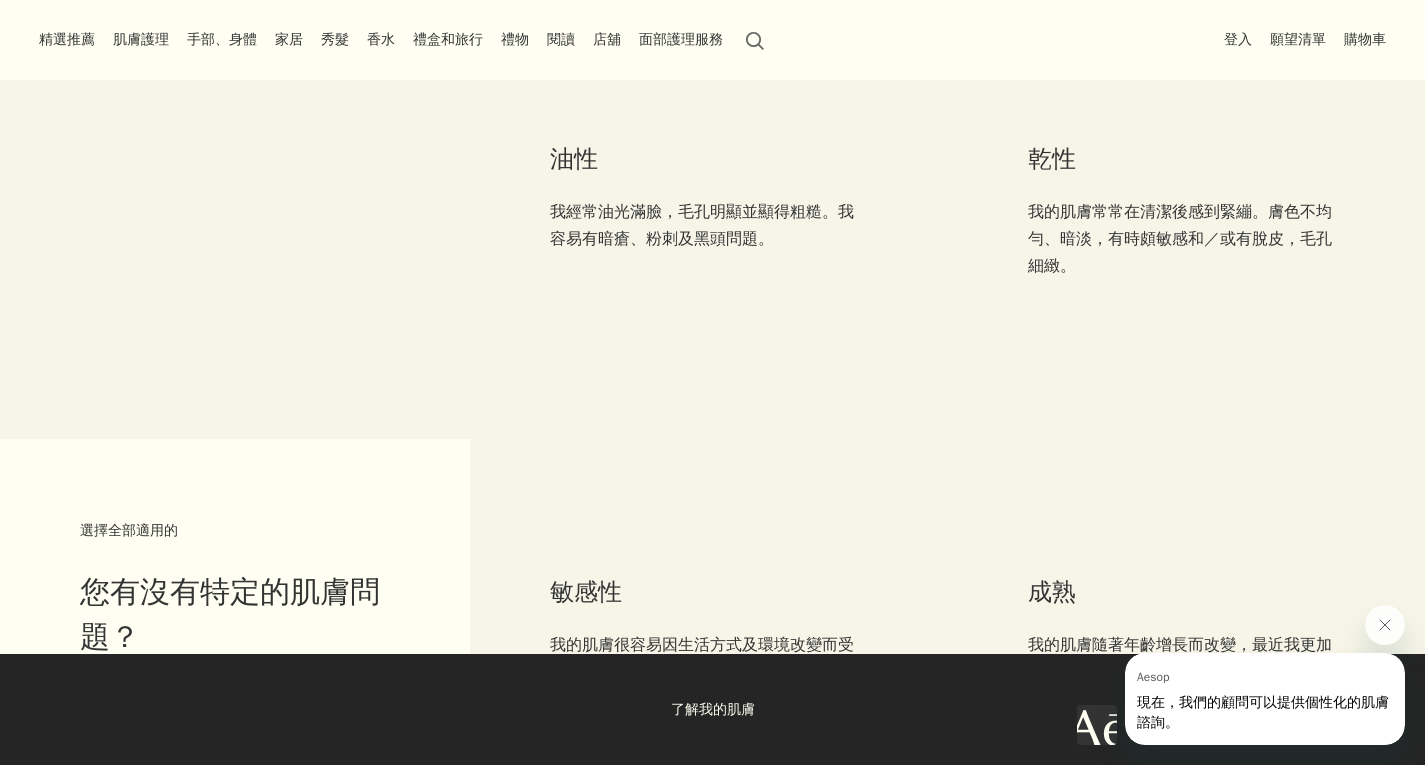scroll, scrollTop: 1269, scrollLeft: 0, axis: vertical 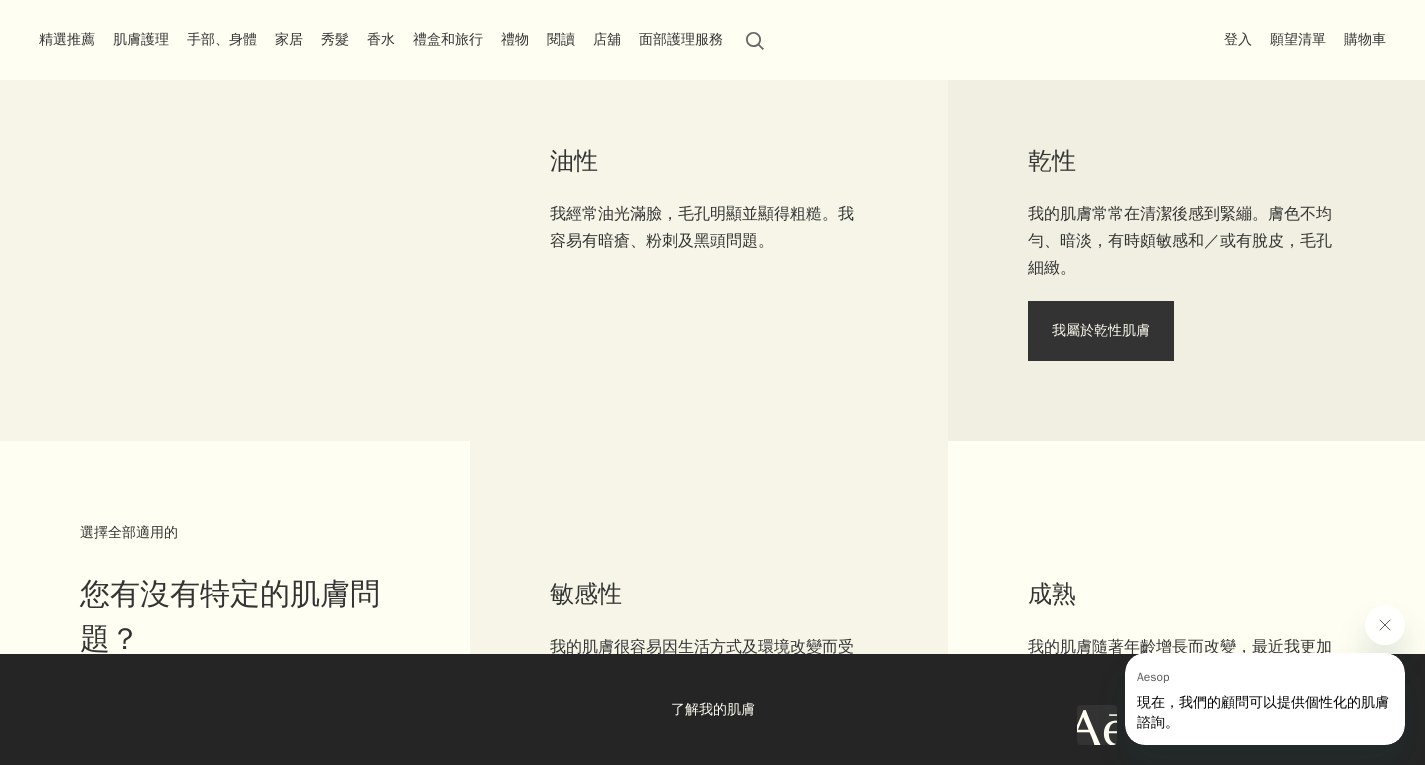 click on "我屬於乾性肌膚" at bounding box center (1101, 330) 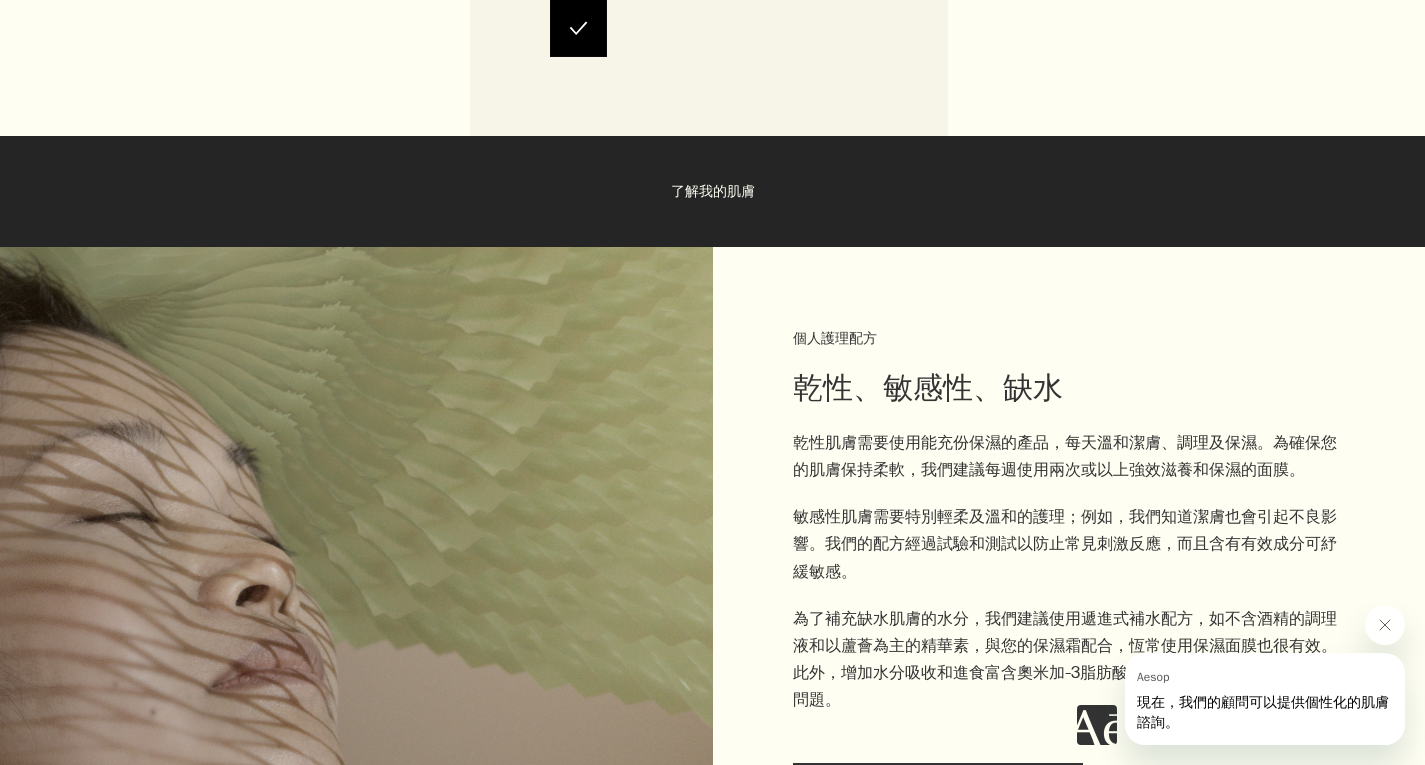 scroll, scrollTop: 2550, scrollLeft: 0, axis: vertical 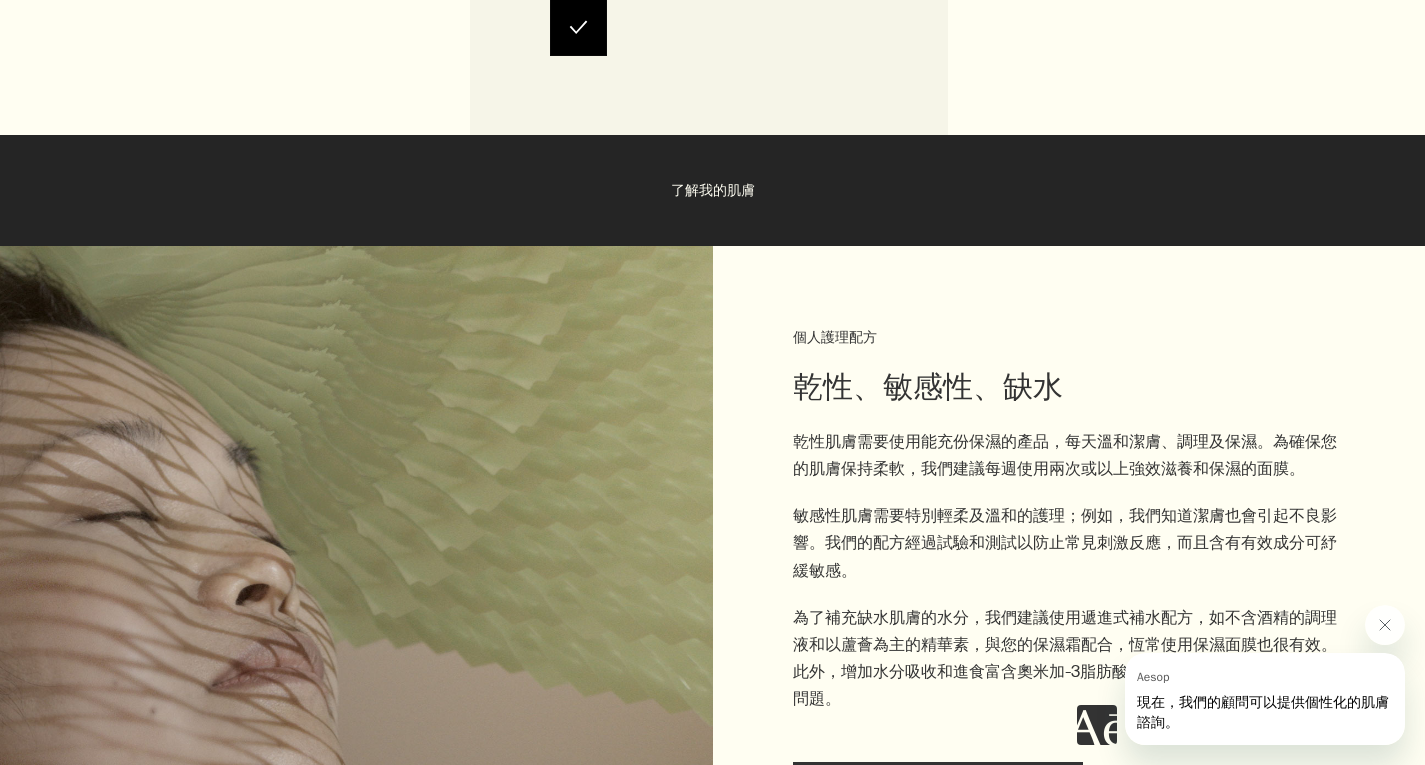 click on "了解我的肌膚" at bounding box center (712, 190) 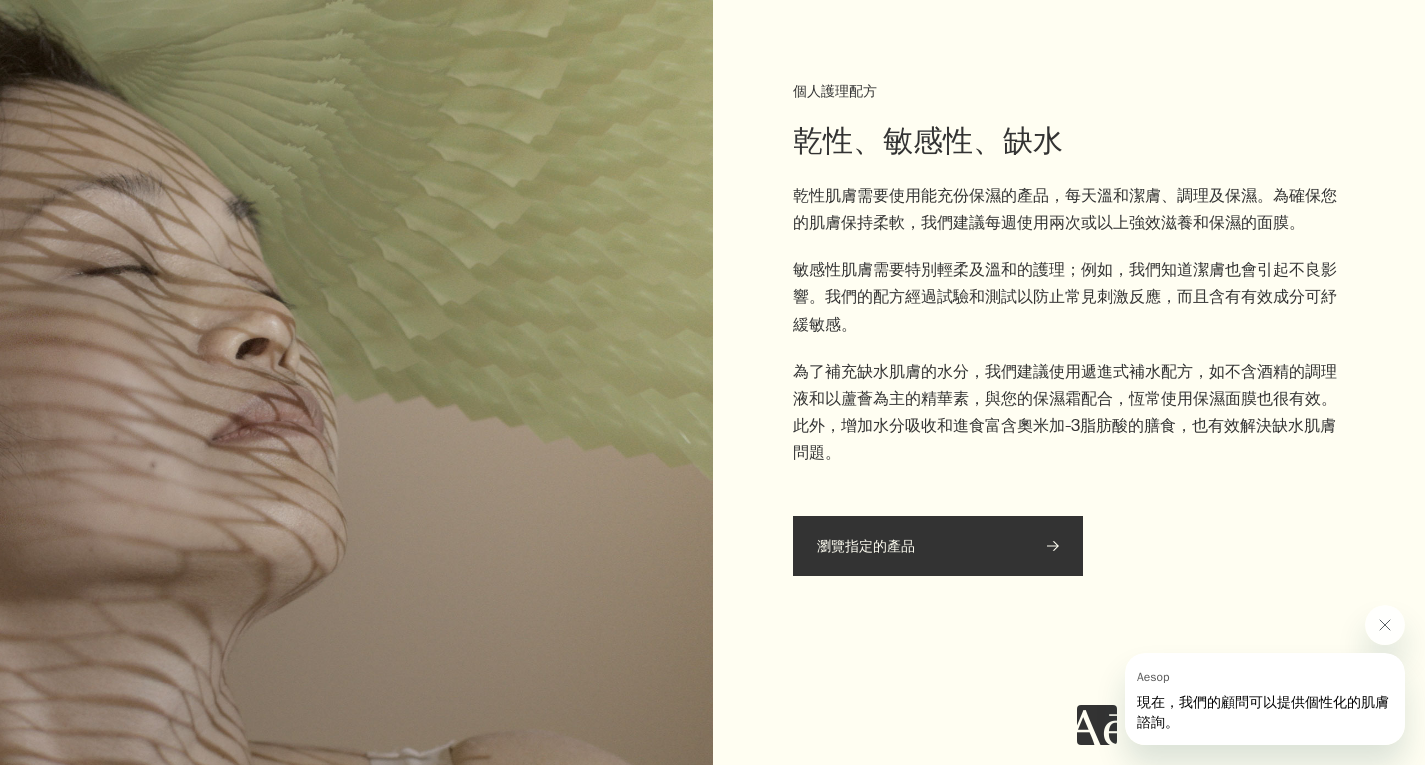 scroll, scrollTop: 2797, scrollLeft: 0, axis: vertical 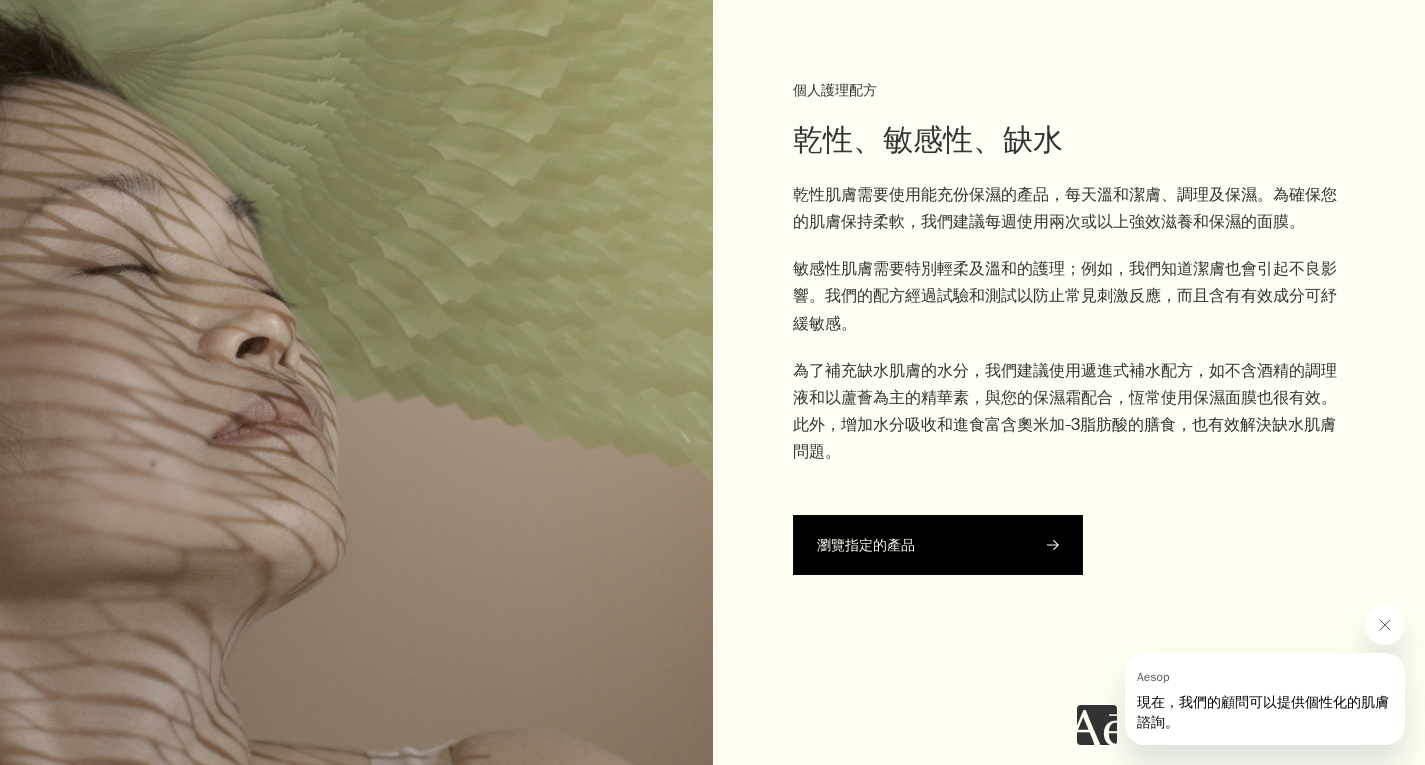 click on "瀏覽指定的產品" at bounding box center (938, 545) 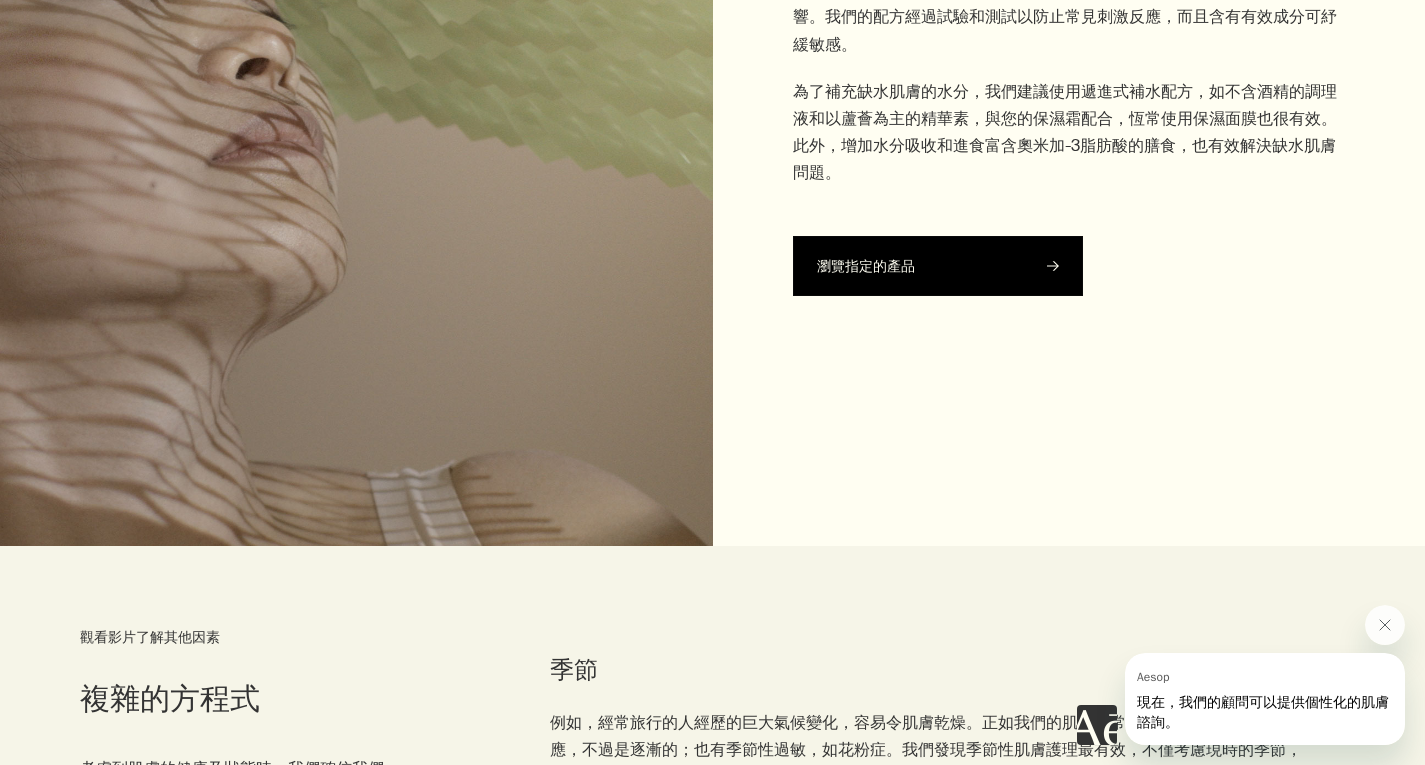 scroll, scrollTop: 3099, scrollLeft: 0, axis: vertical 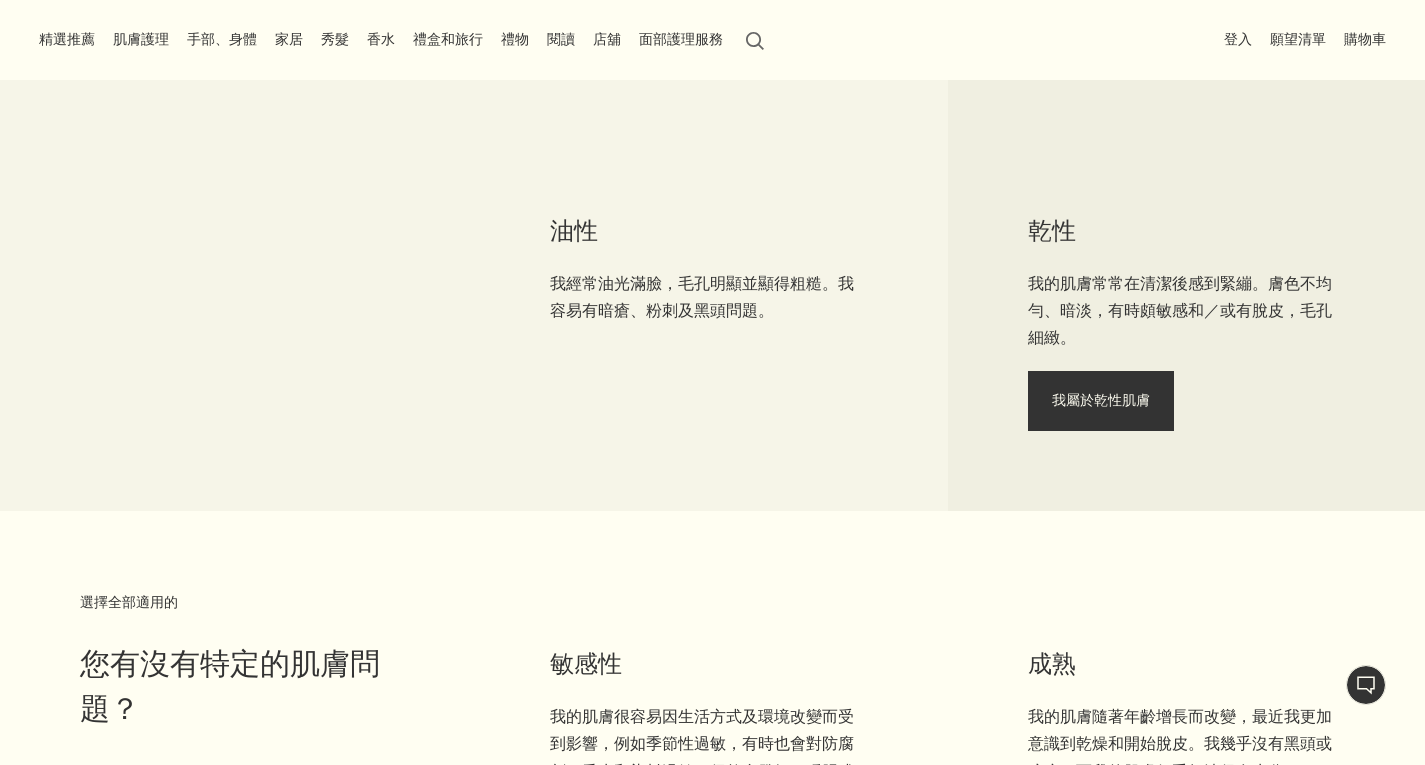 click on "我屬於乾性肌膚" at bounding box center (1101, 400) 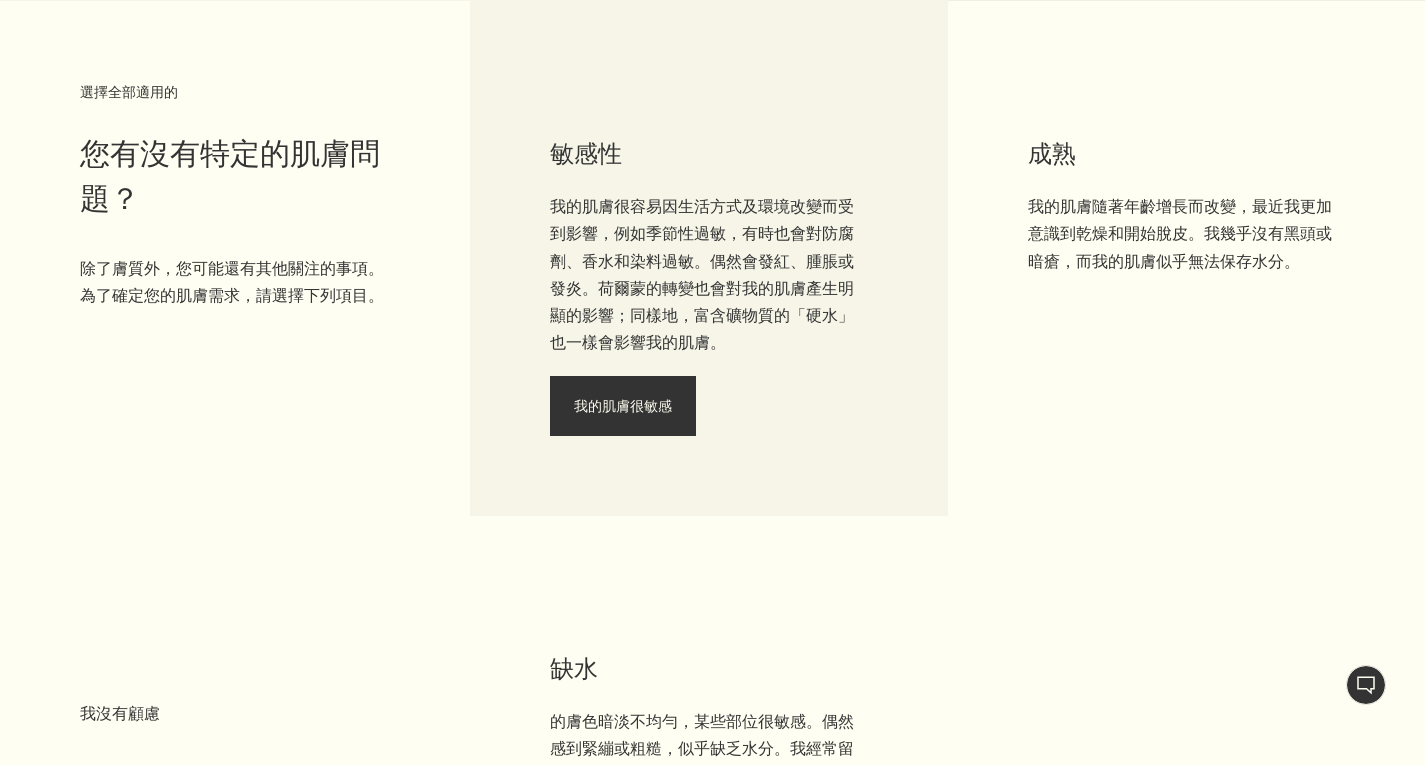 scroll, scrollTop: 1710, scrollLeft: 0, axis: vertical 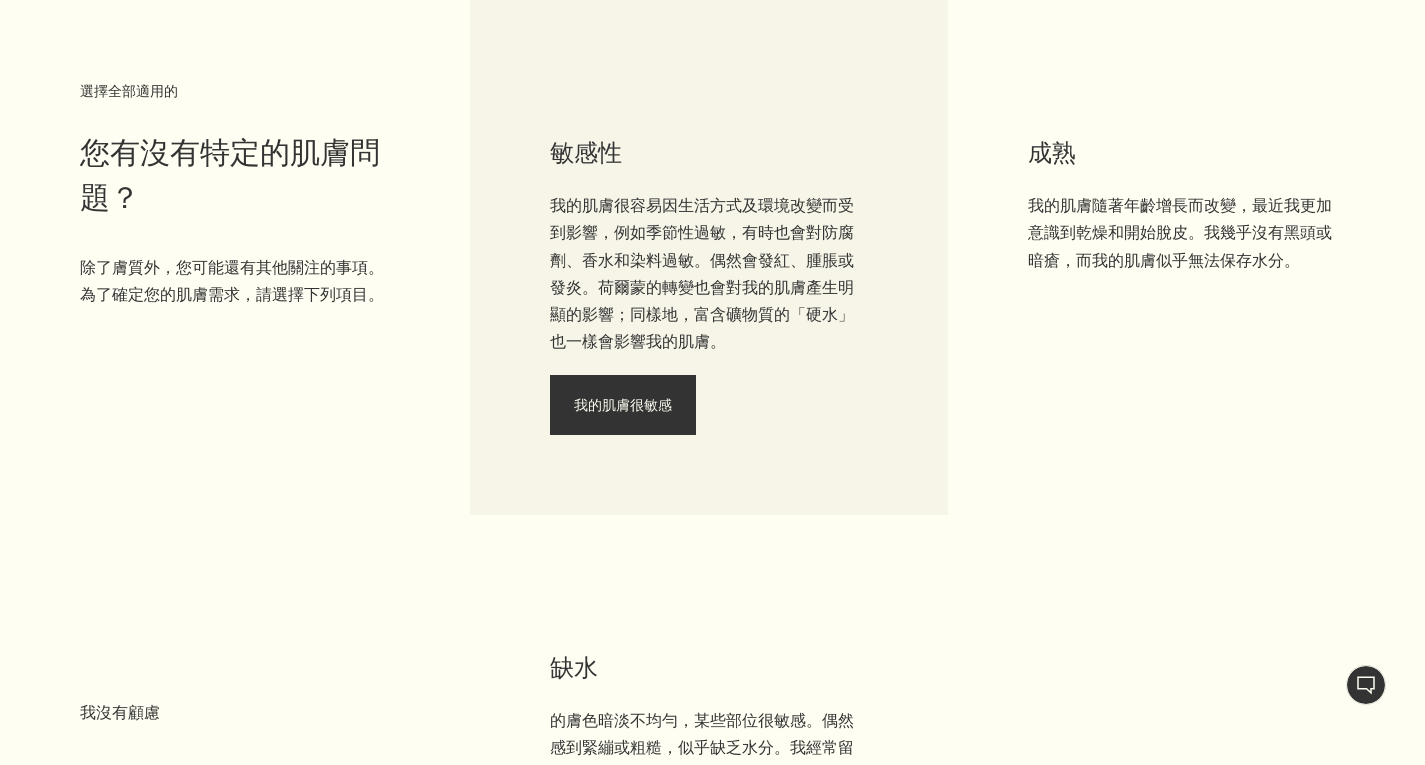 click on "我的肌膚很敏感" at bounding box center (623, 405) 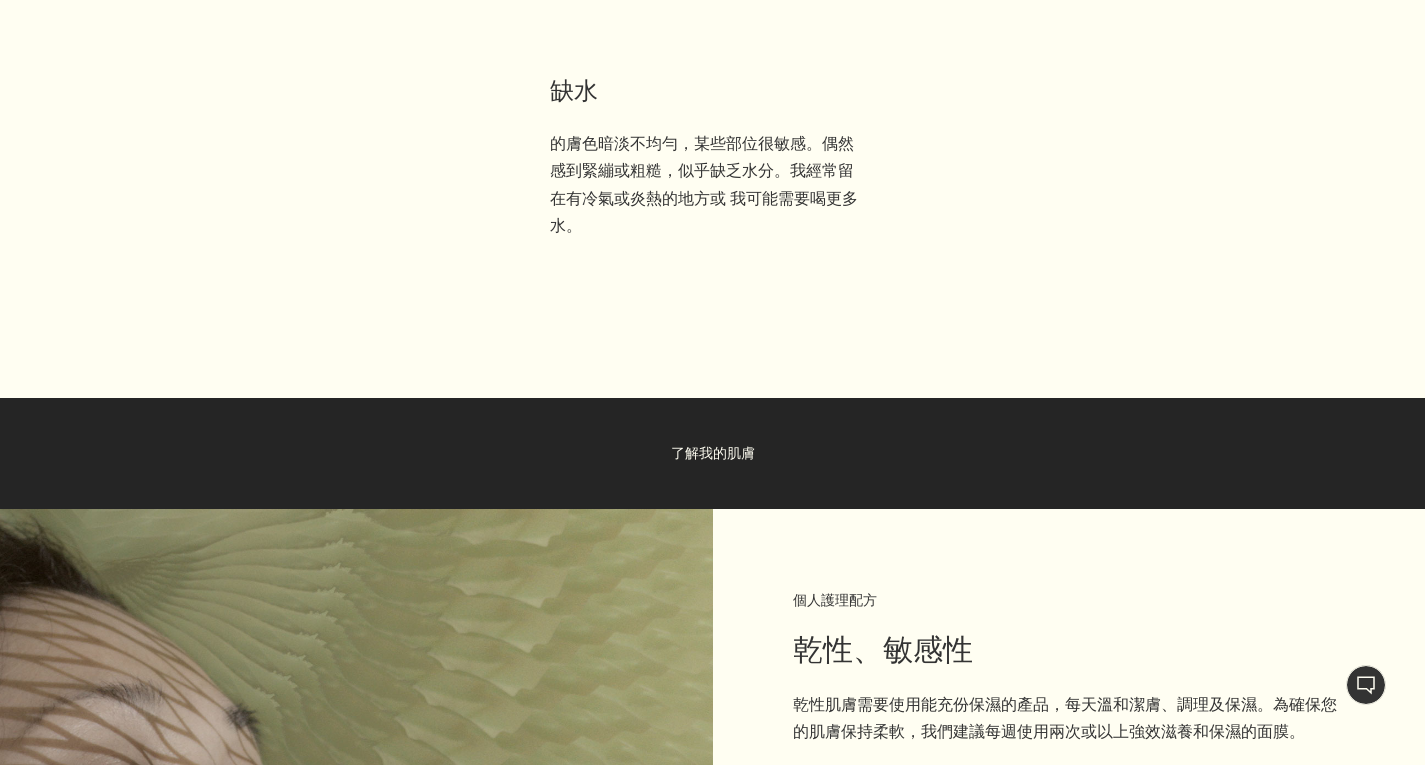 scroll, scrollTop: 2288, scrollLeft: 0, axis: vertical 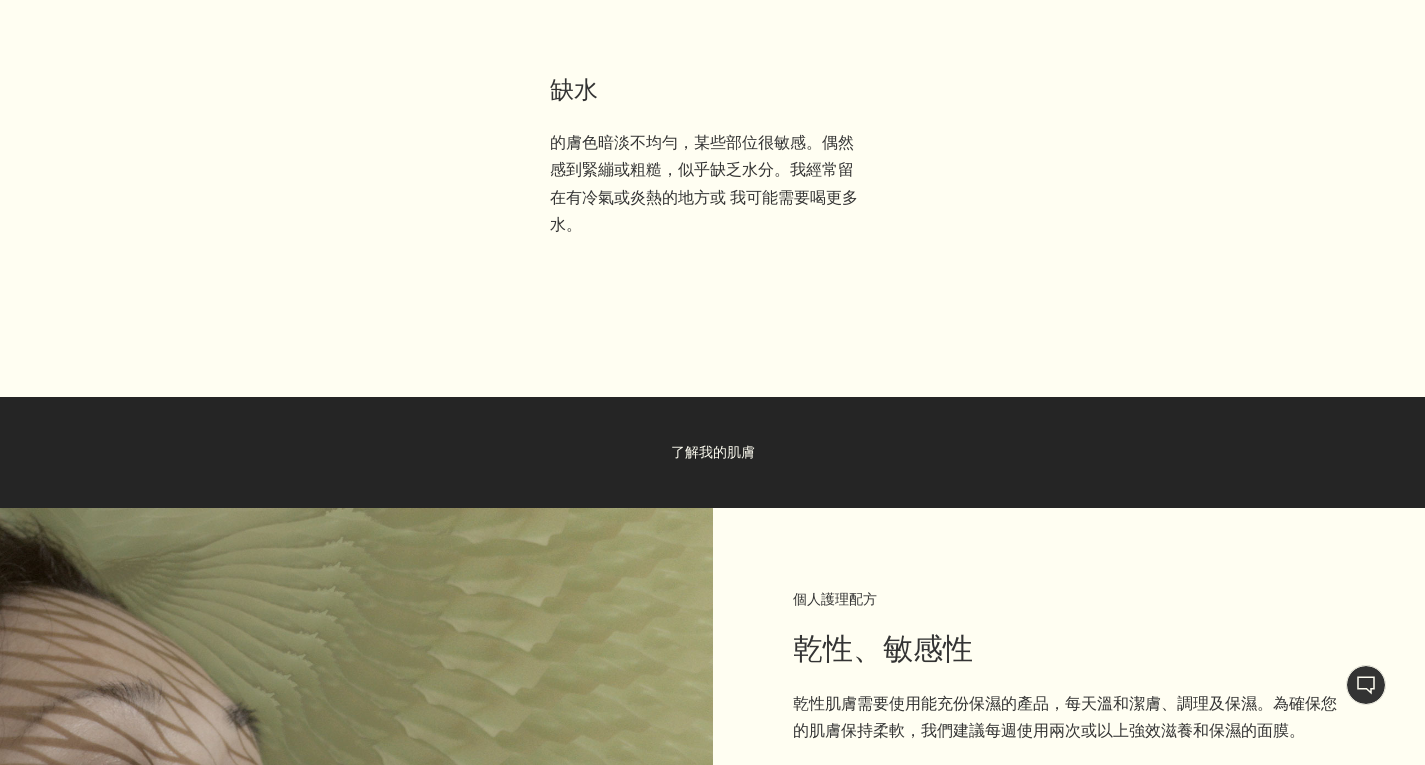 click on "我的肌膚缺乏水分" at bounding box center (630, 288) 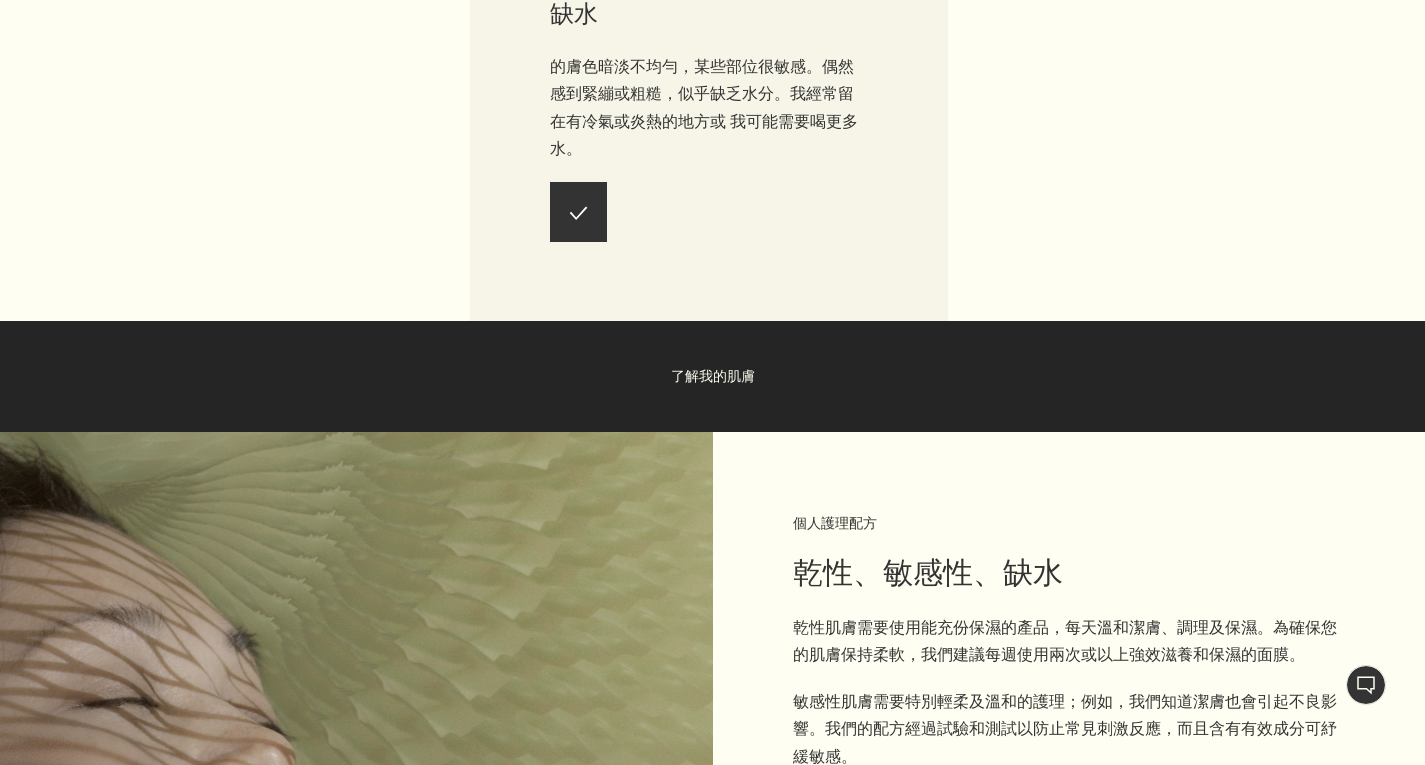 scroll, scrollTop: 2366, scrollLeft: 0, axis: vertical 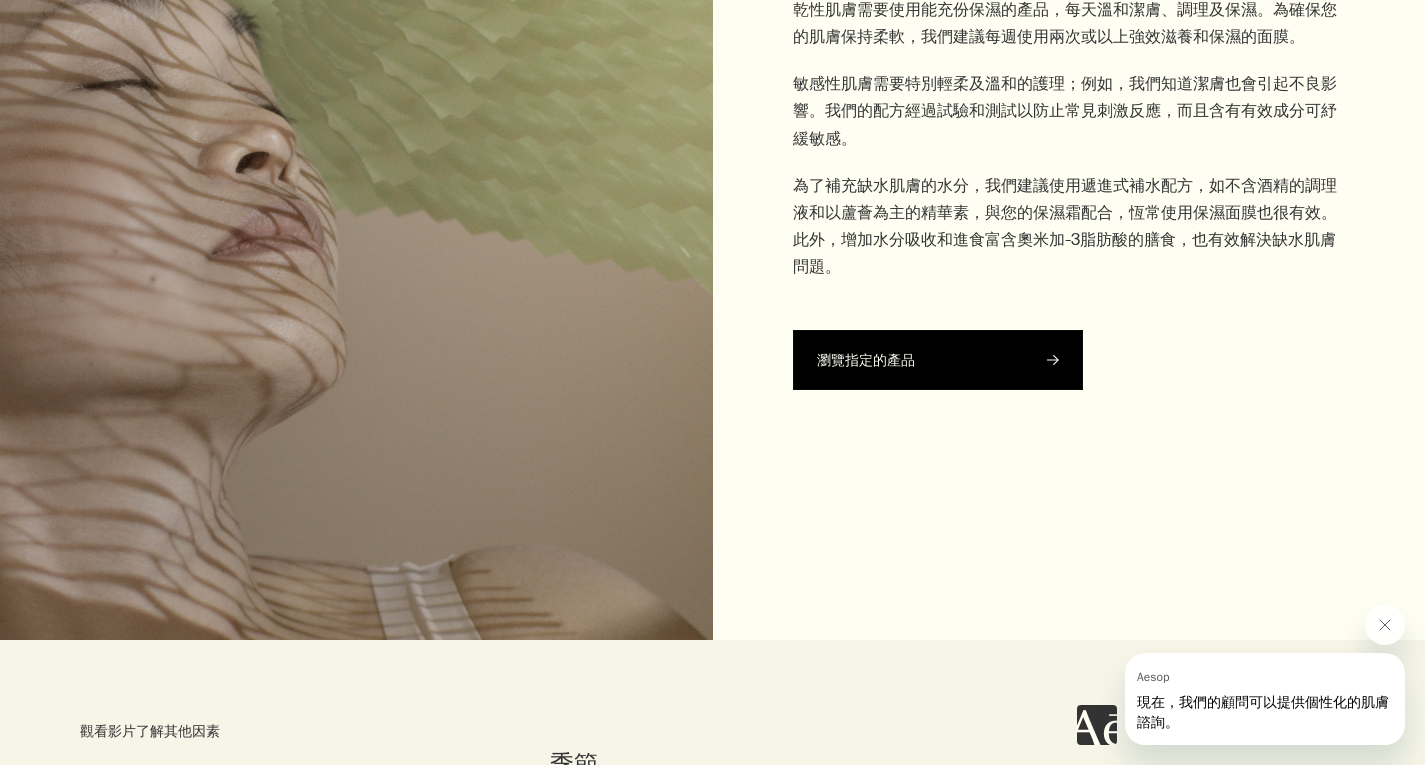 click on "瀏覽指定的產品" at bounding box center [938, 360] 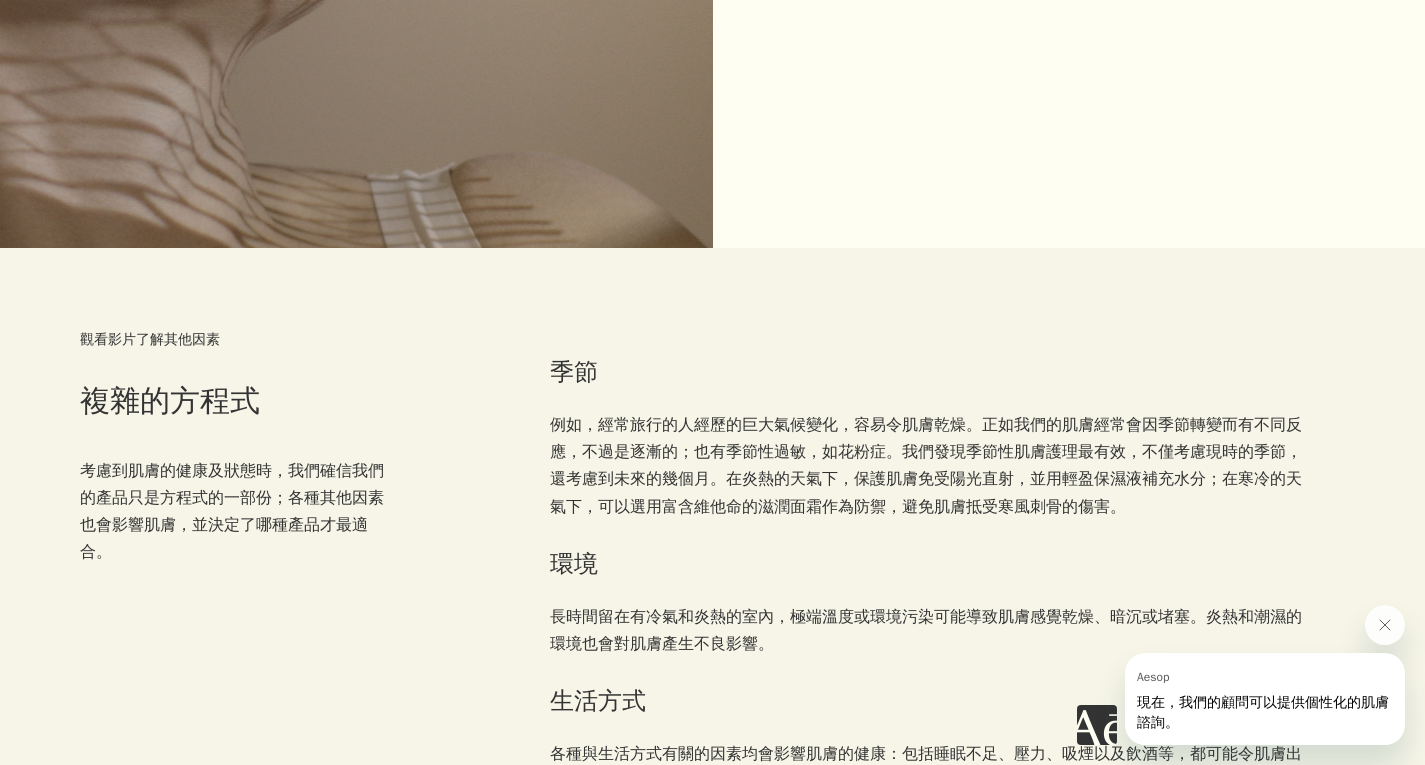 scroll, scrollTop: 3398, scrollLeft: 0, axis: vertical 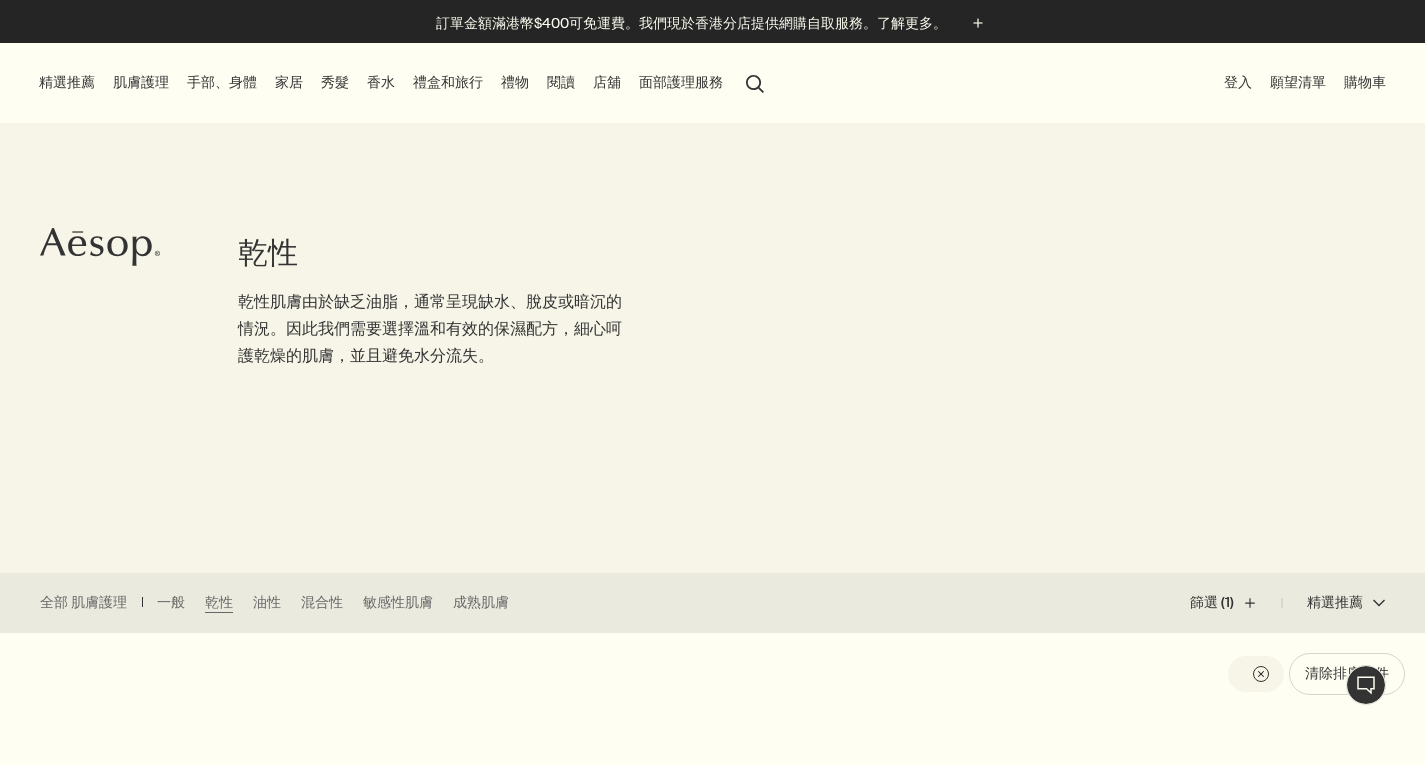 click on "乾性肌膚由於缺乏油脂，通常呈現缺水、脫皮或暗沉的情況。因此我們需要選擇溫和有效的保濕配方，細心呵護乾燥的肌膚，並且避免水分流失。" at bounding box center [435, 329] 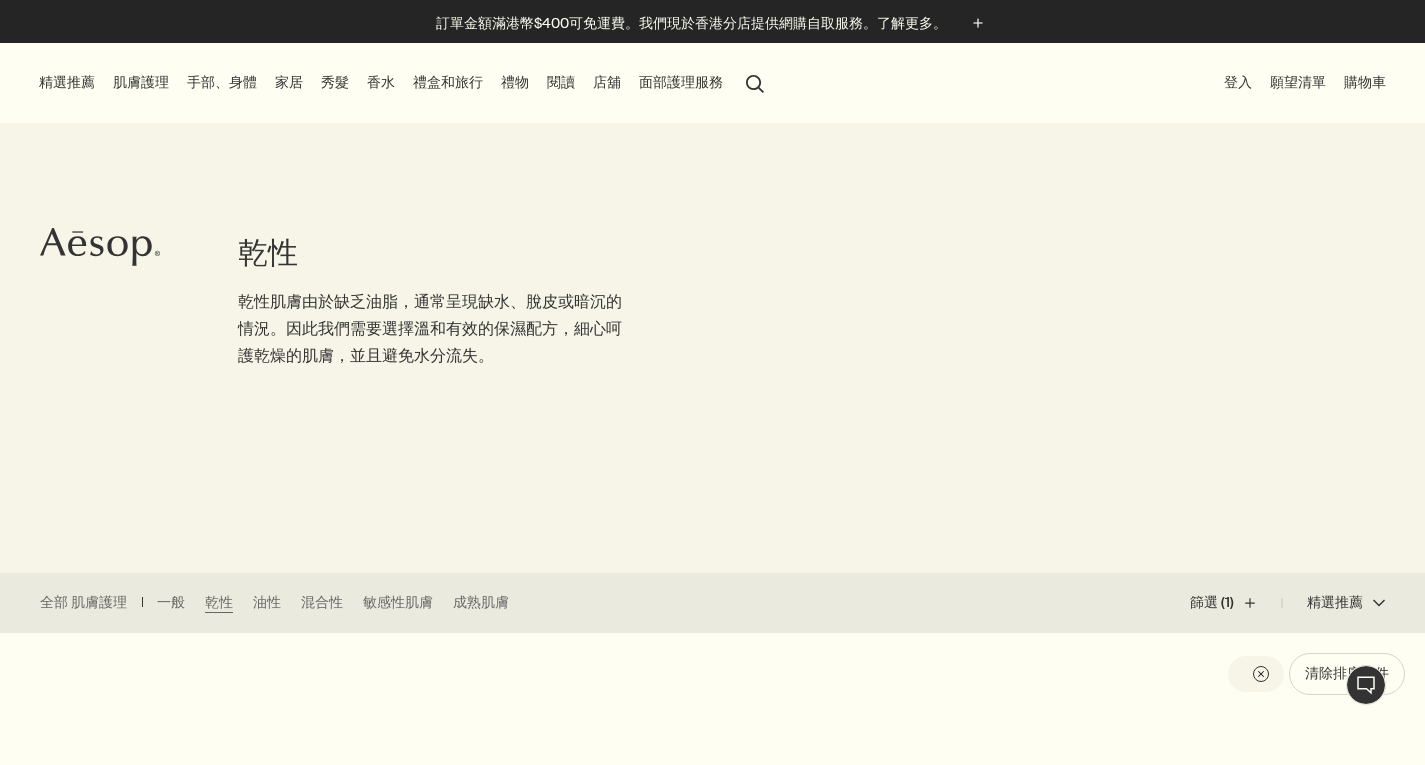 click on "肌膚護理" at bounding box center [141, 82] 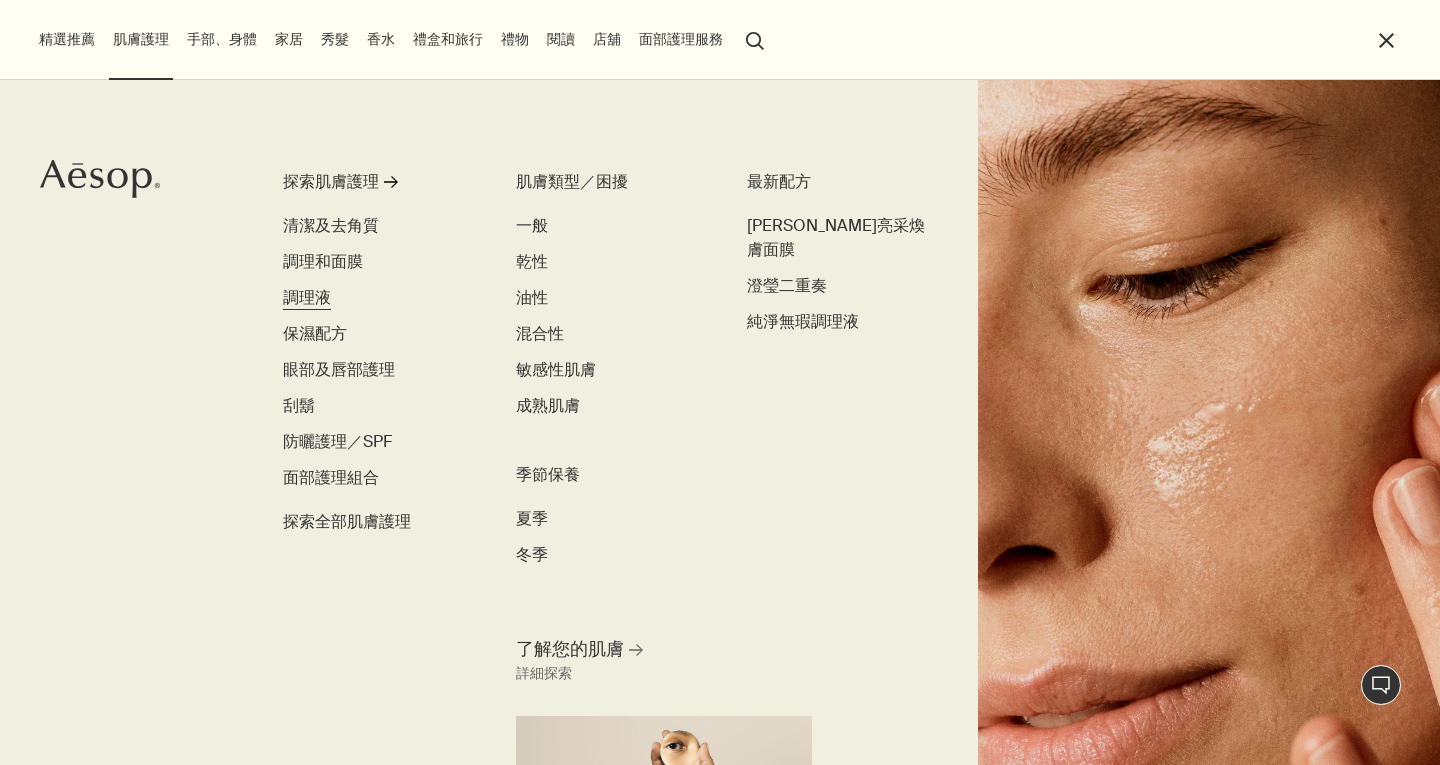 click on "調理液" at bounding box center [307, 298] 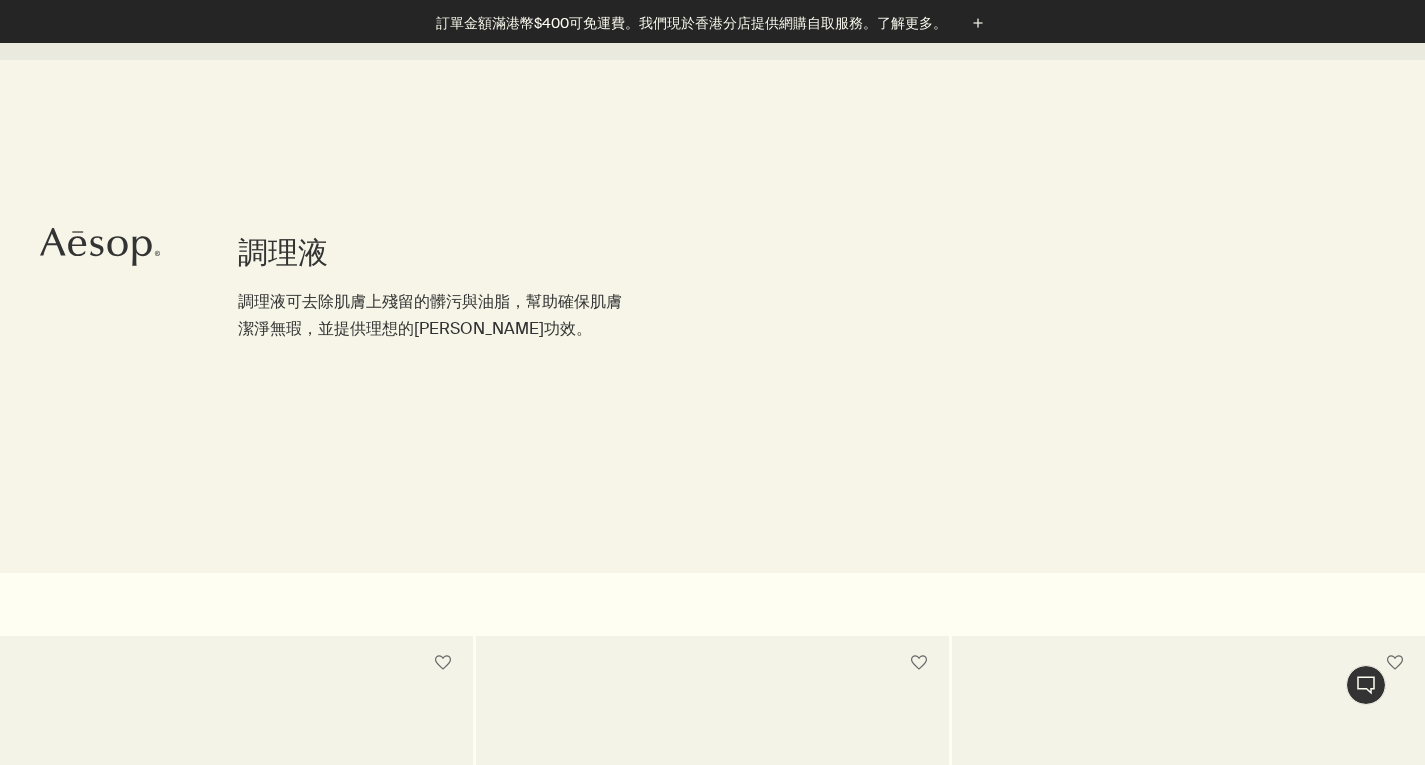 scroll, scrollTop: 1000, scrollLeft: 0, axis: vertical 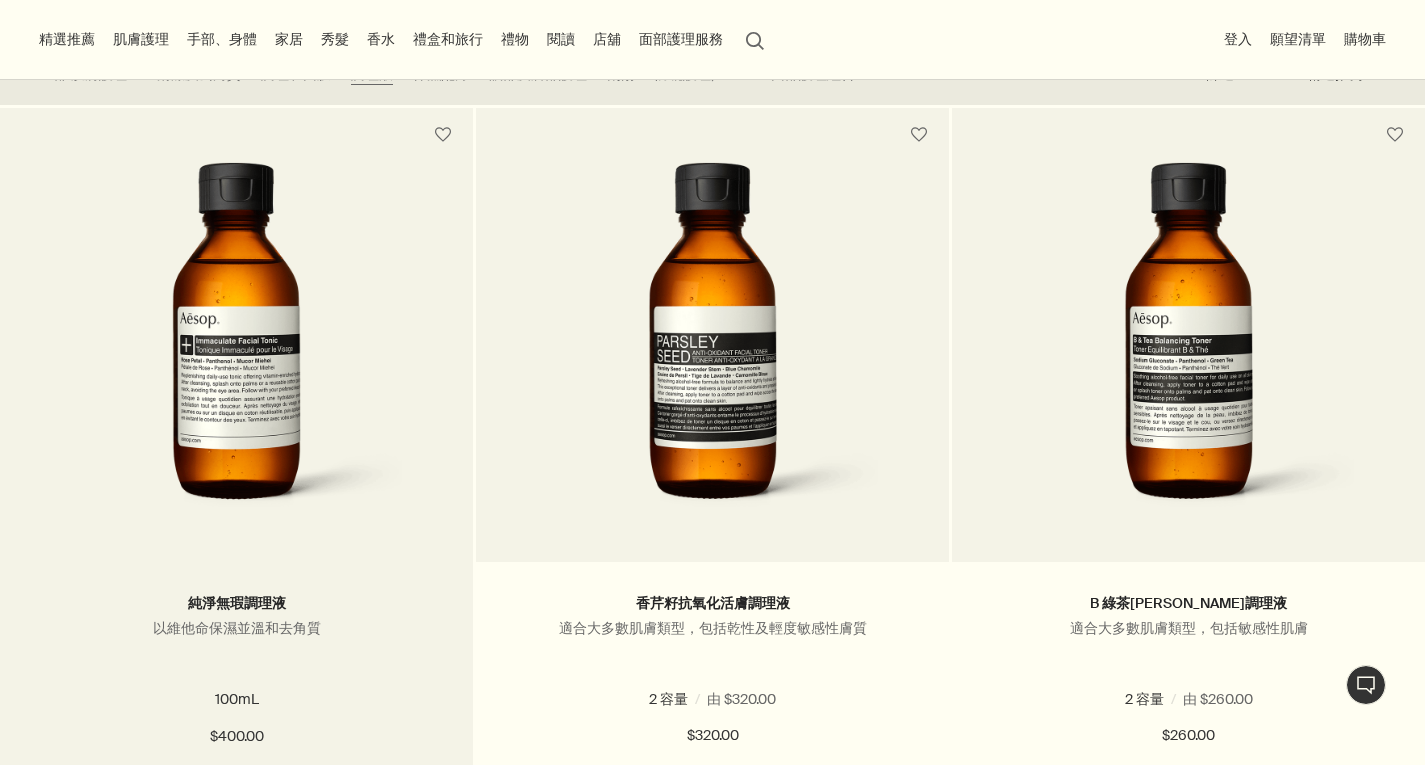 click at bounding box center [237, 347] 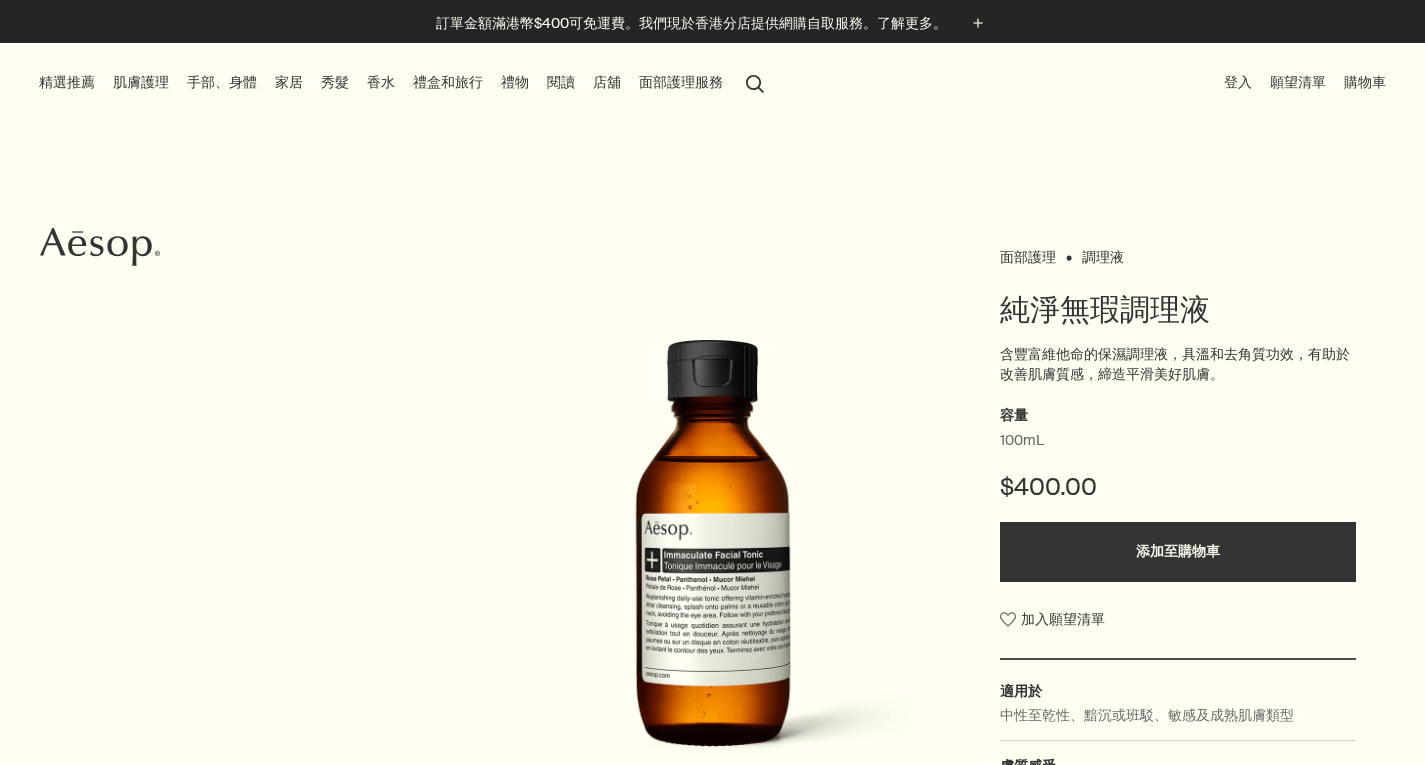 scroll, scrollTop: 0, scrollLeft: 0, axis: both 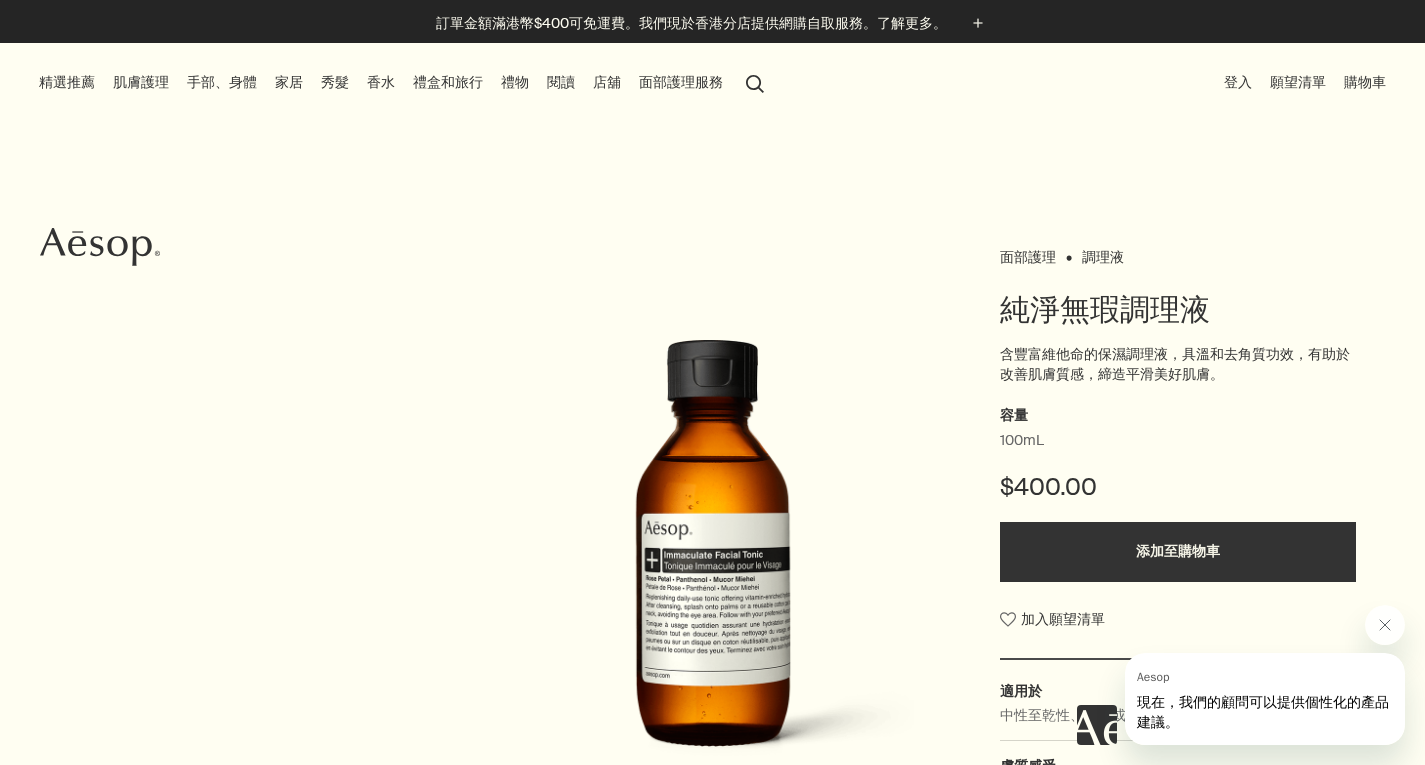 click on "肌膚護理" at bounding box center [141, 82] 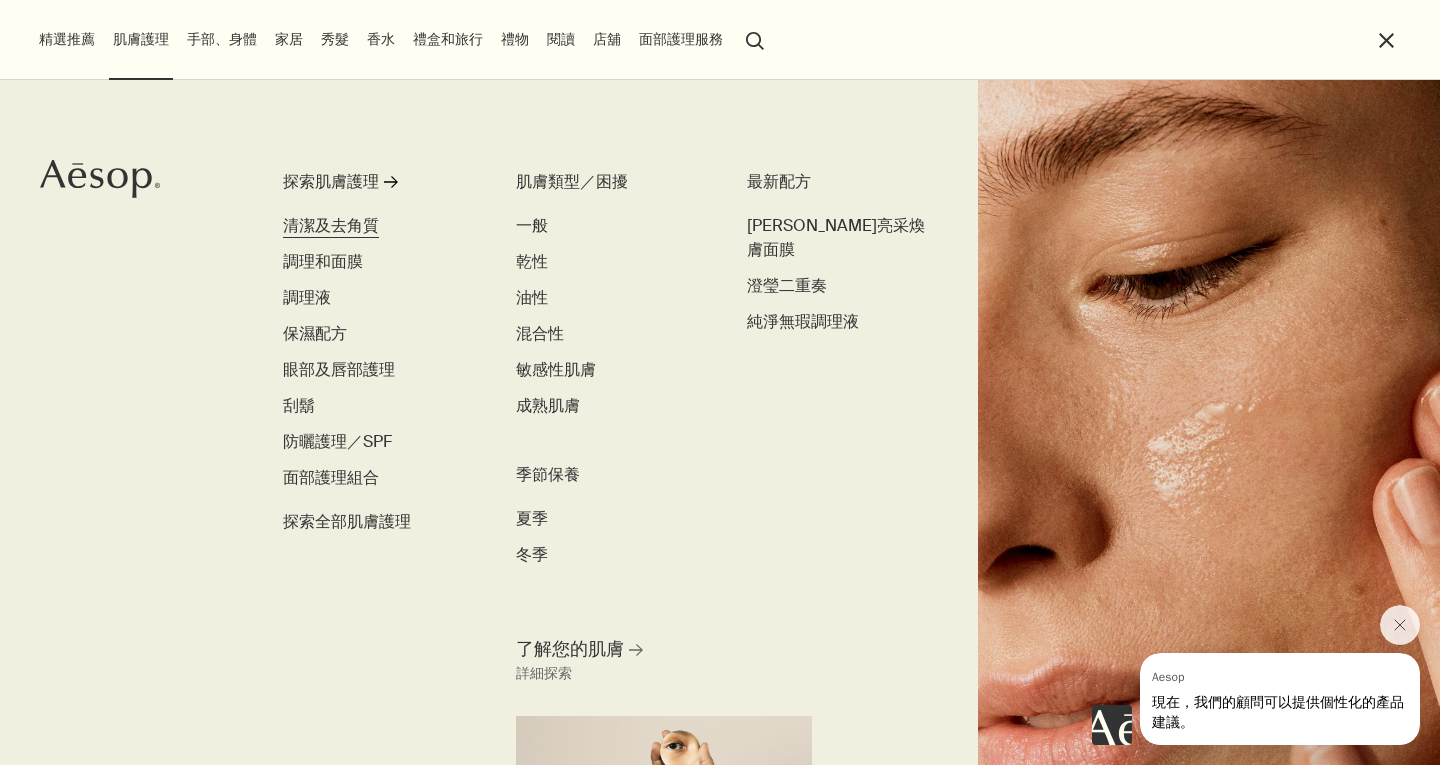 click on "清潔及去角質" at bounding box center (331, 225) 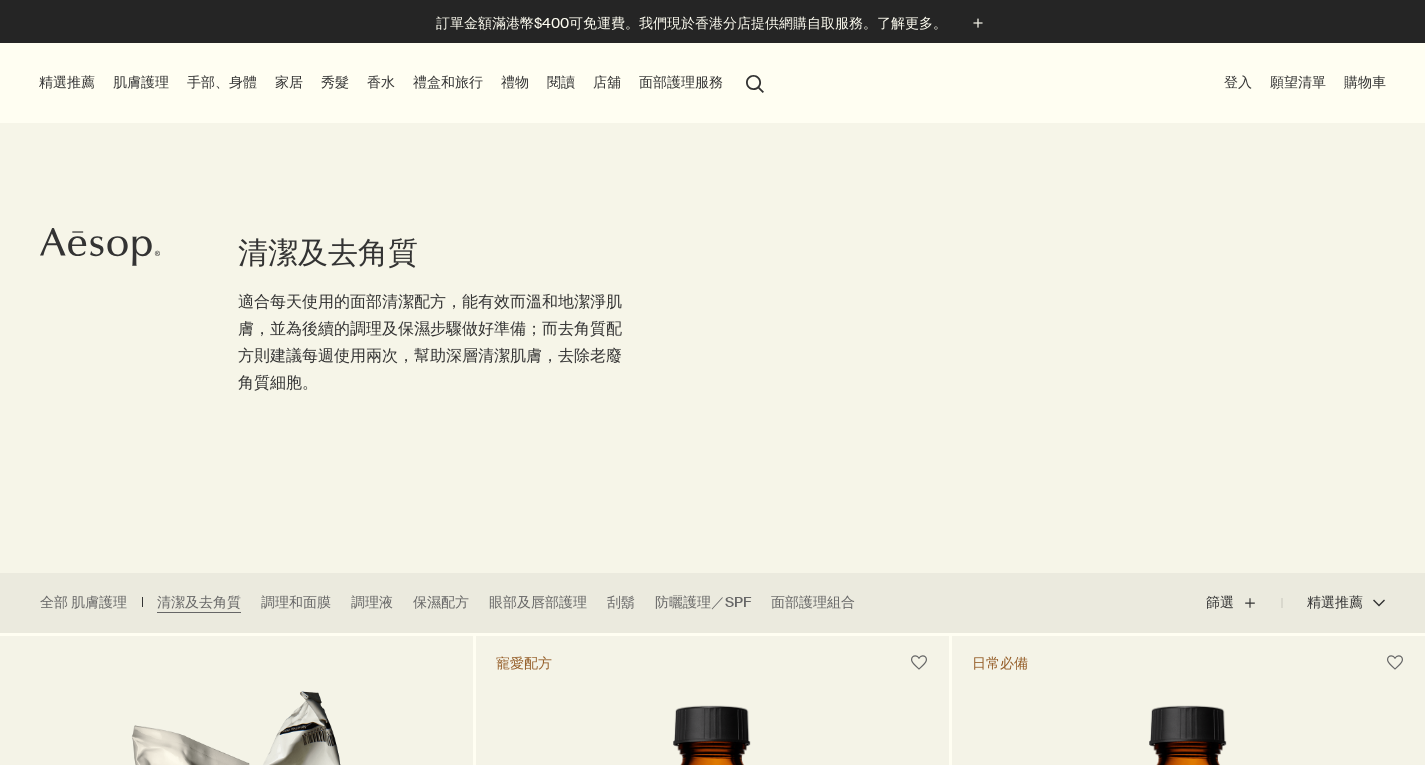 scroll, scrollTop: 733, scrollLeft: 0, axis: vertical 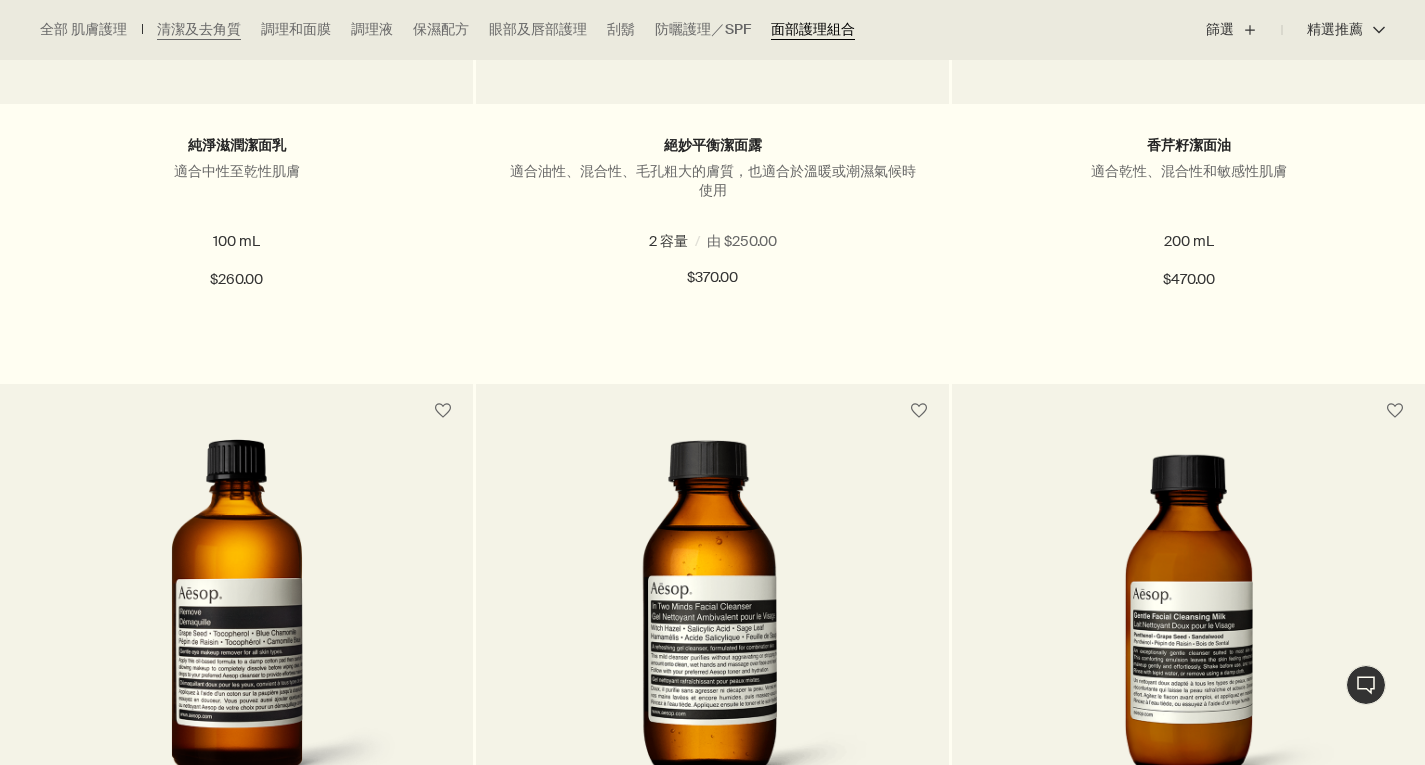 click on "面部護理組合" at bounding box center (813, 30) 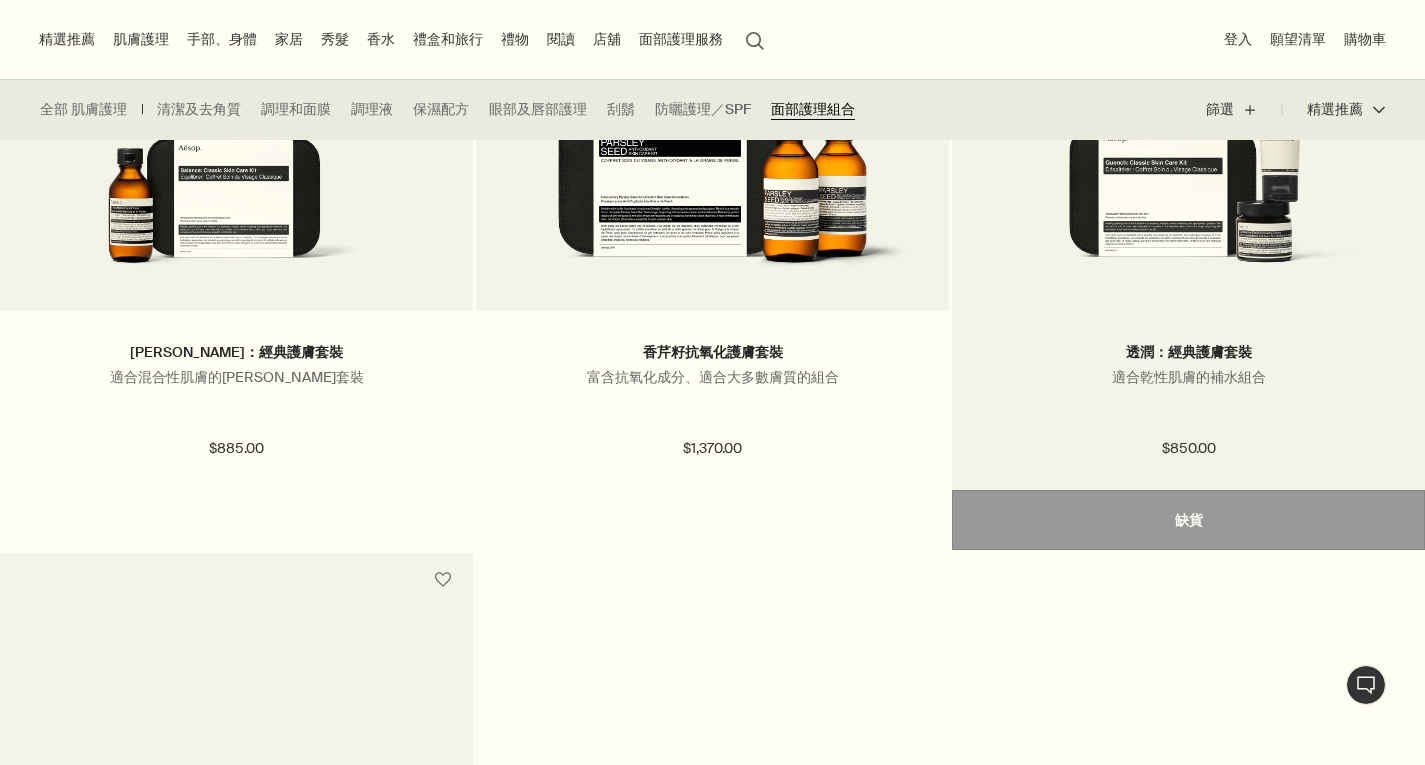 scroll, scrollTop: 768, scrollLeft: 0, axis: vertical 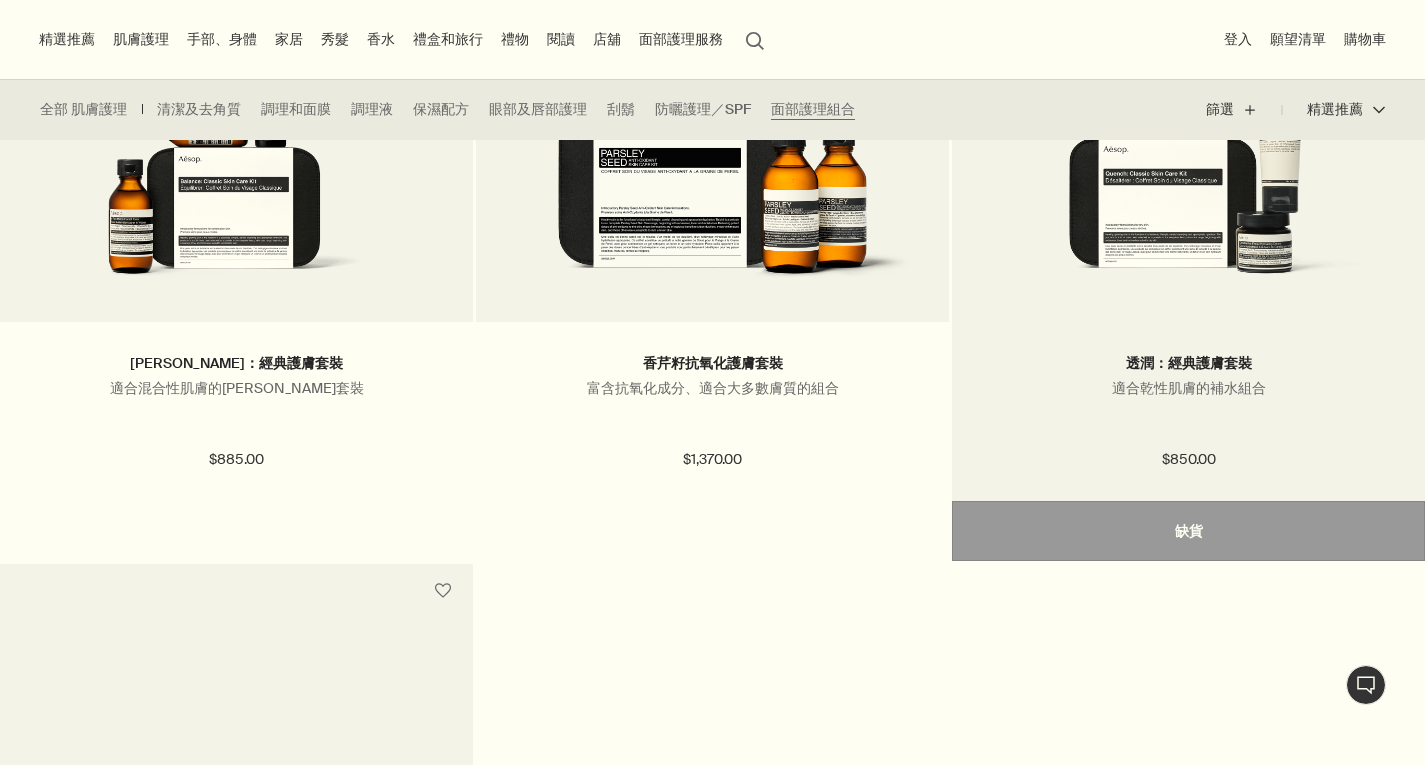 click at bounding box center (1188, 166) 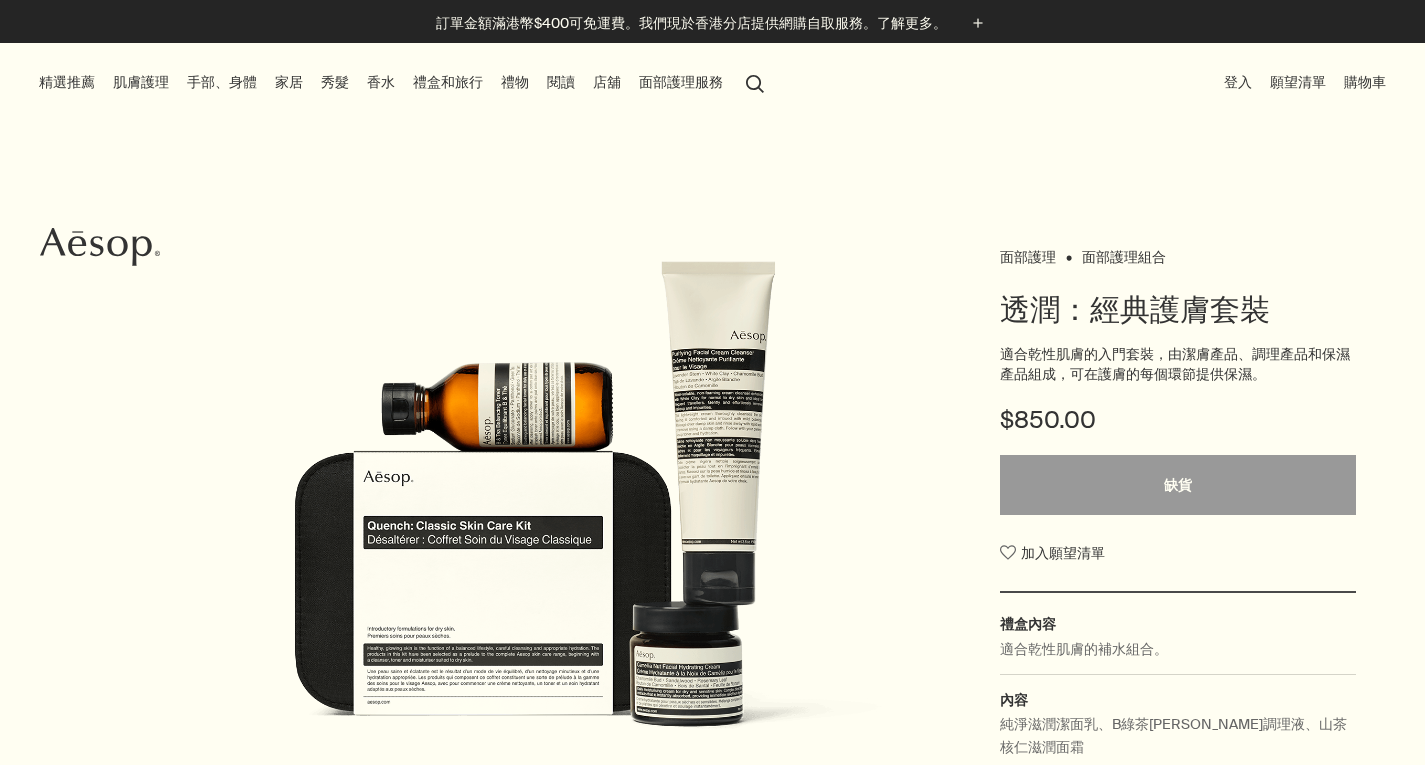 scroll, scrollTop: 0, scrollLeft: 0, axis: both 